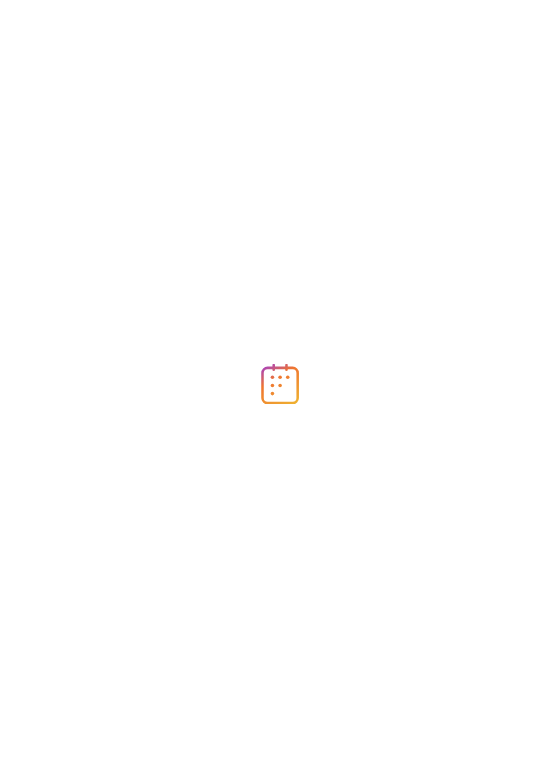 scroll, scrollTop: 0, scrollLeft: 0, axis: both 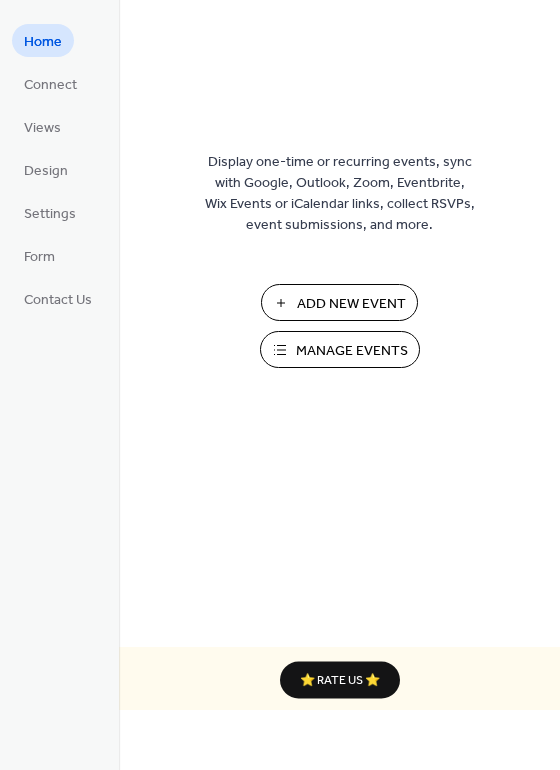 click on "Manage Events" at bounding box center (352, 351) 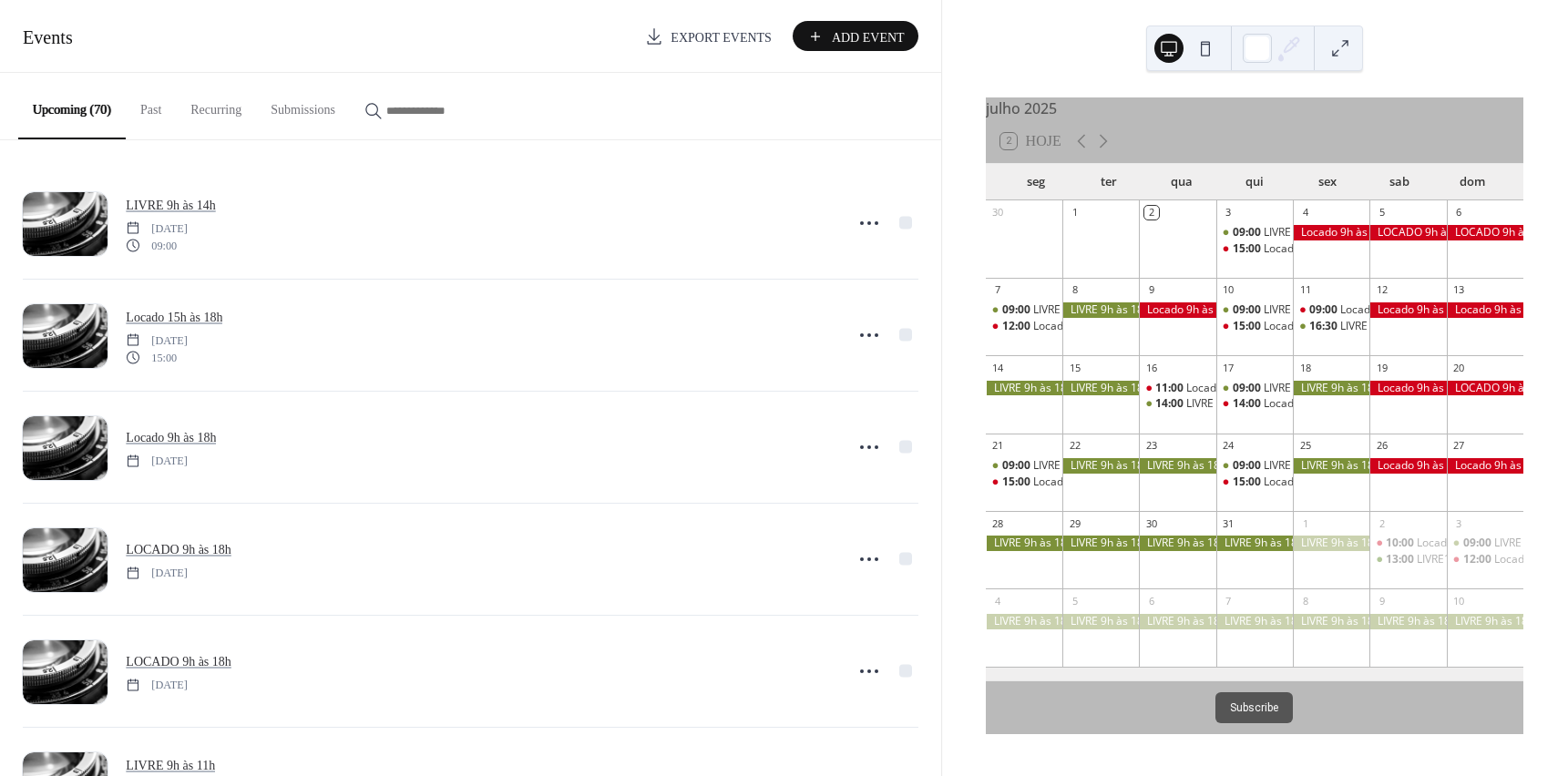 scroll, scrollTop: 0, scrollLeft: 0, axis: both 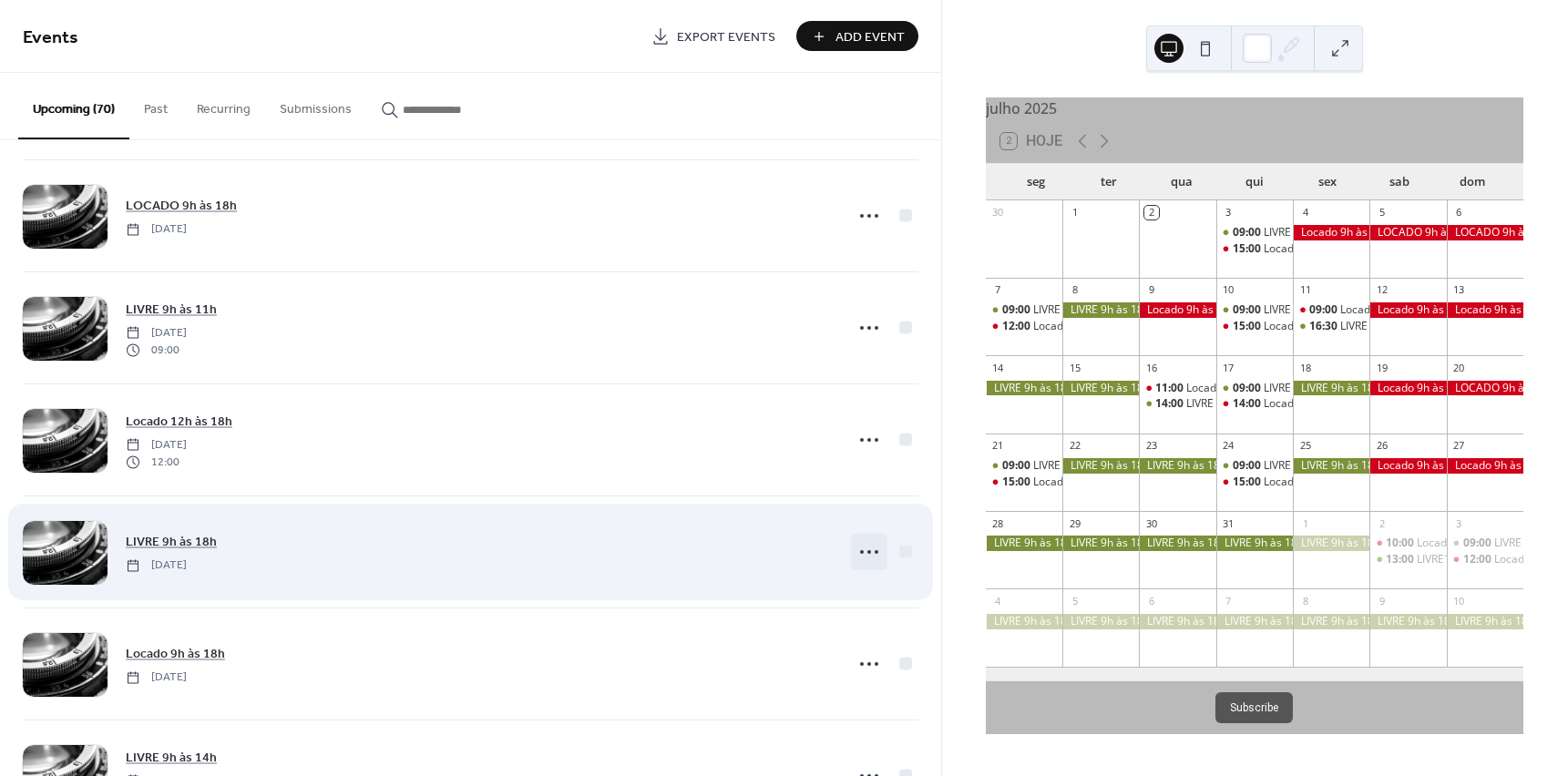 click 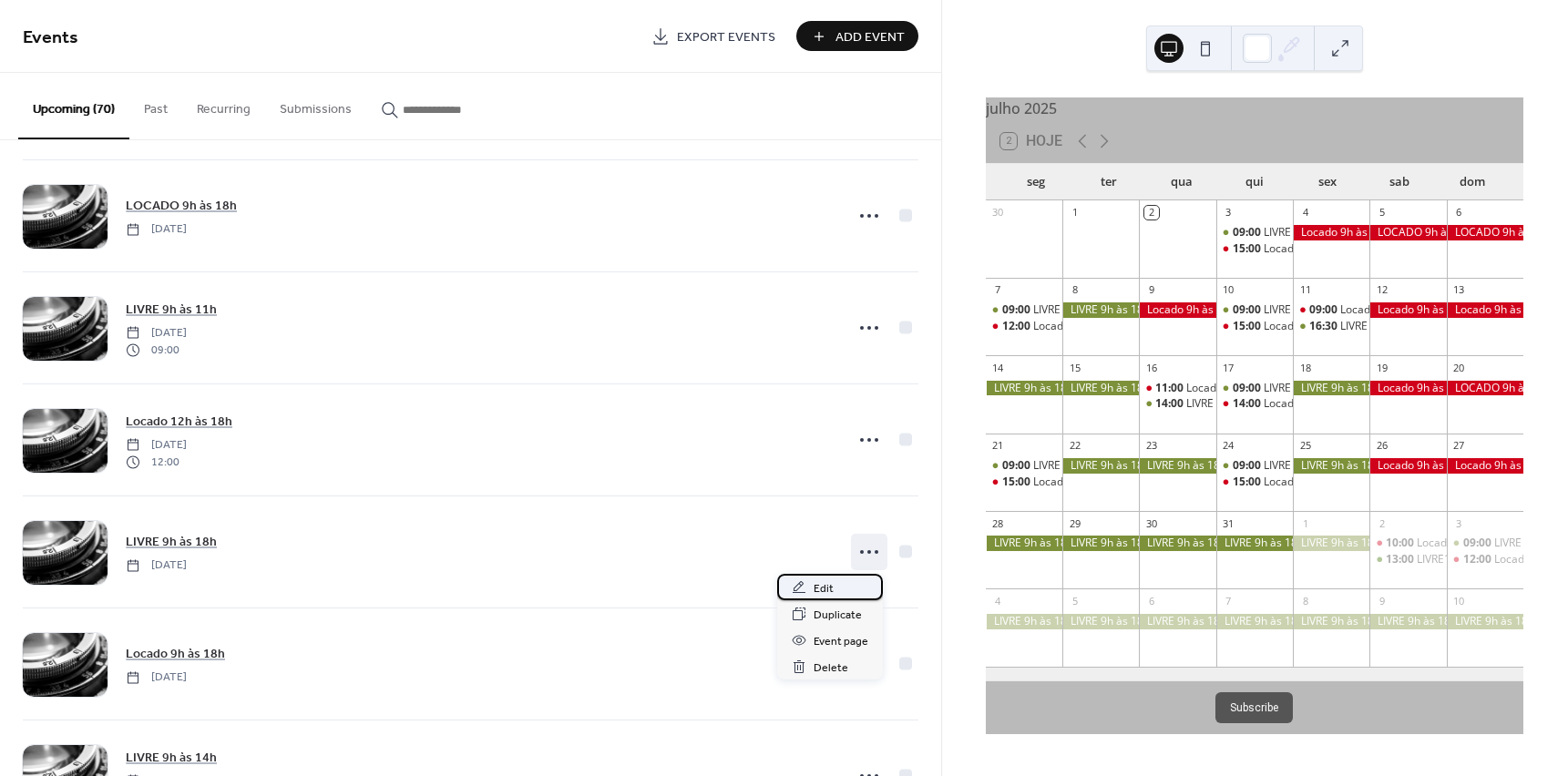 click on "Edit" at bounding box center (824, 588) 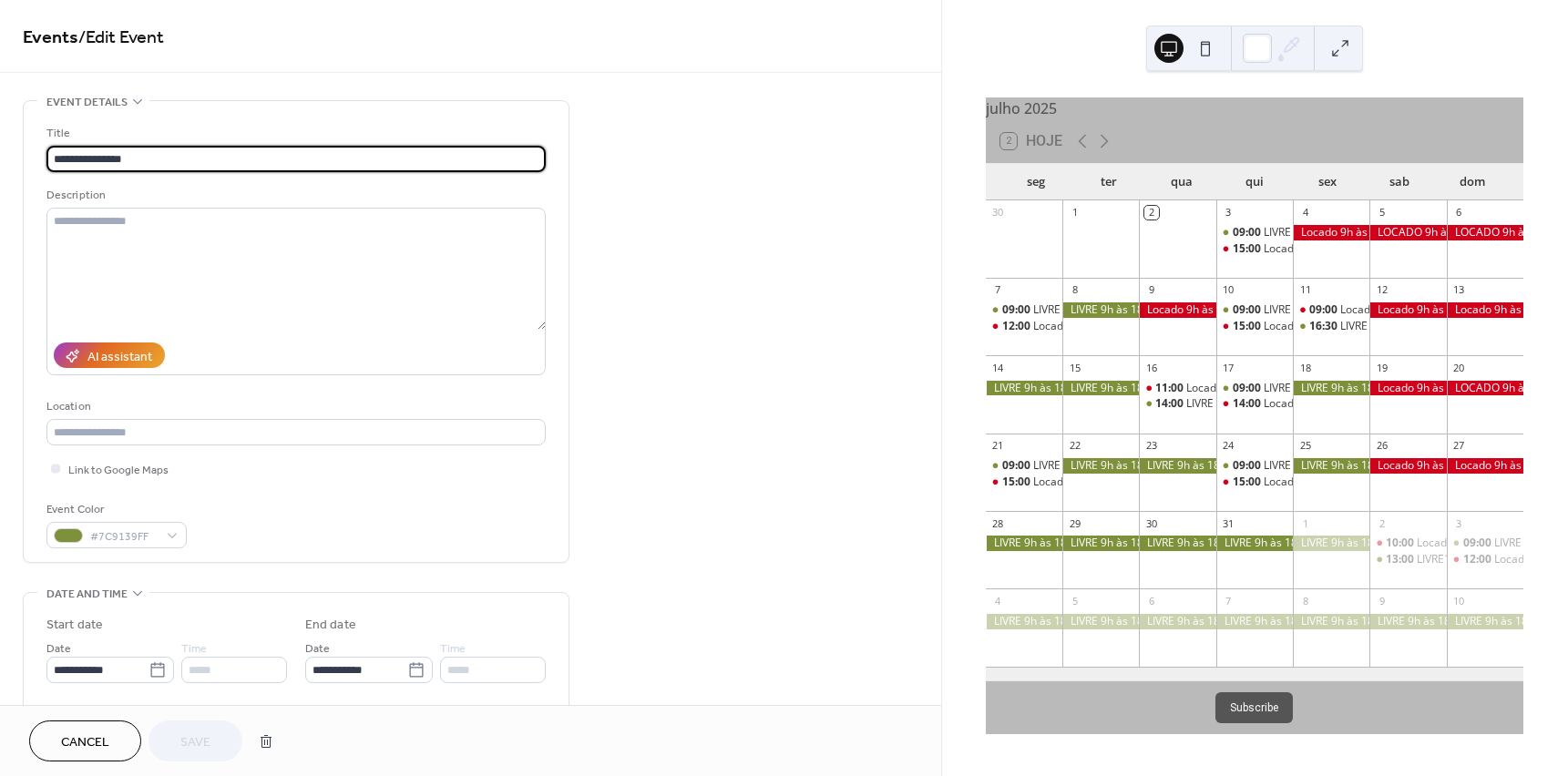click on "**********" at bounding box center [296, 158] 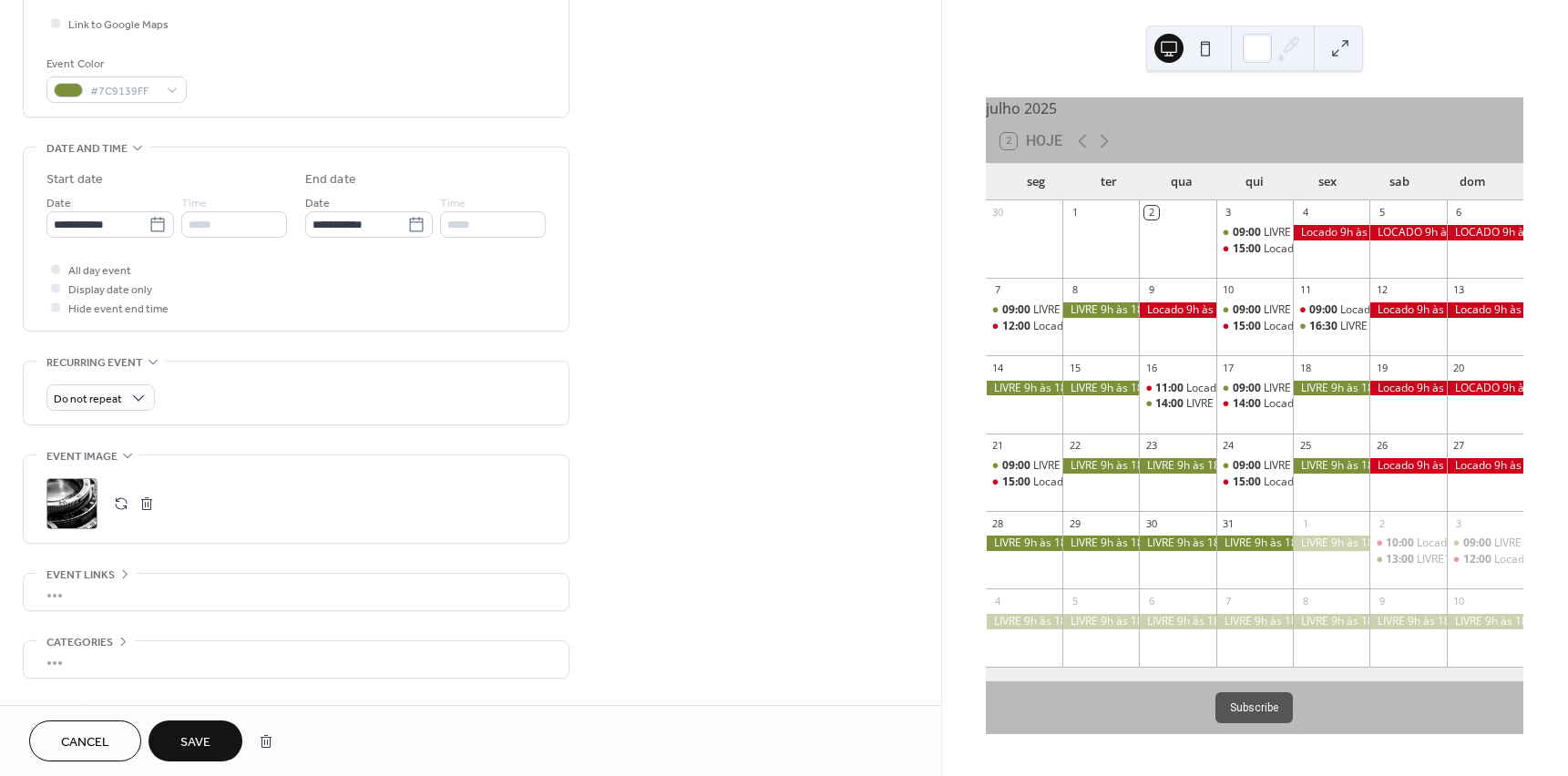 scroll, scrollTop: 455, scrollLeft: 0, axis: vertical 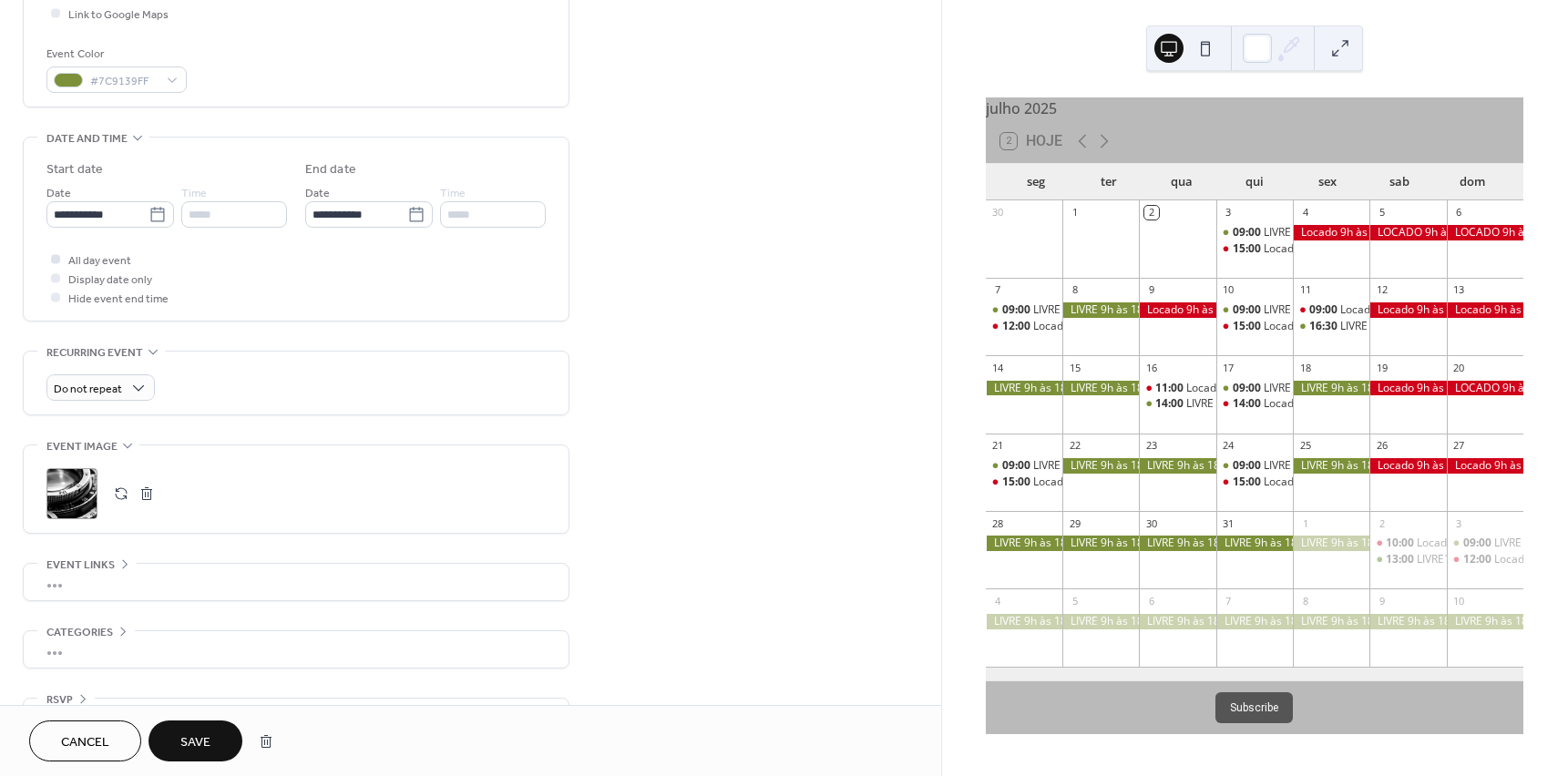 type on "**********" 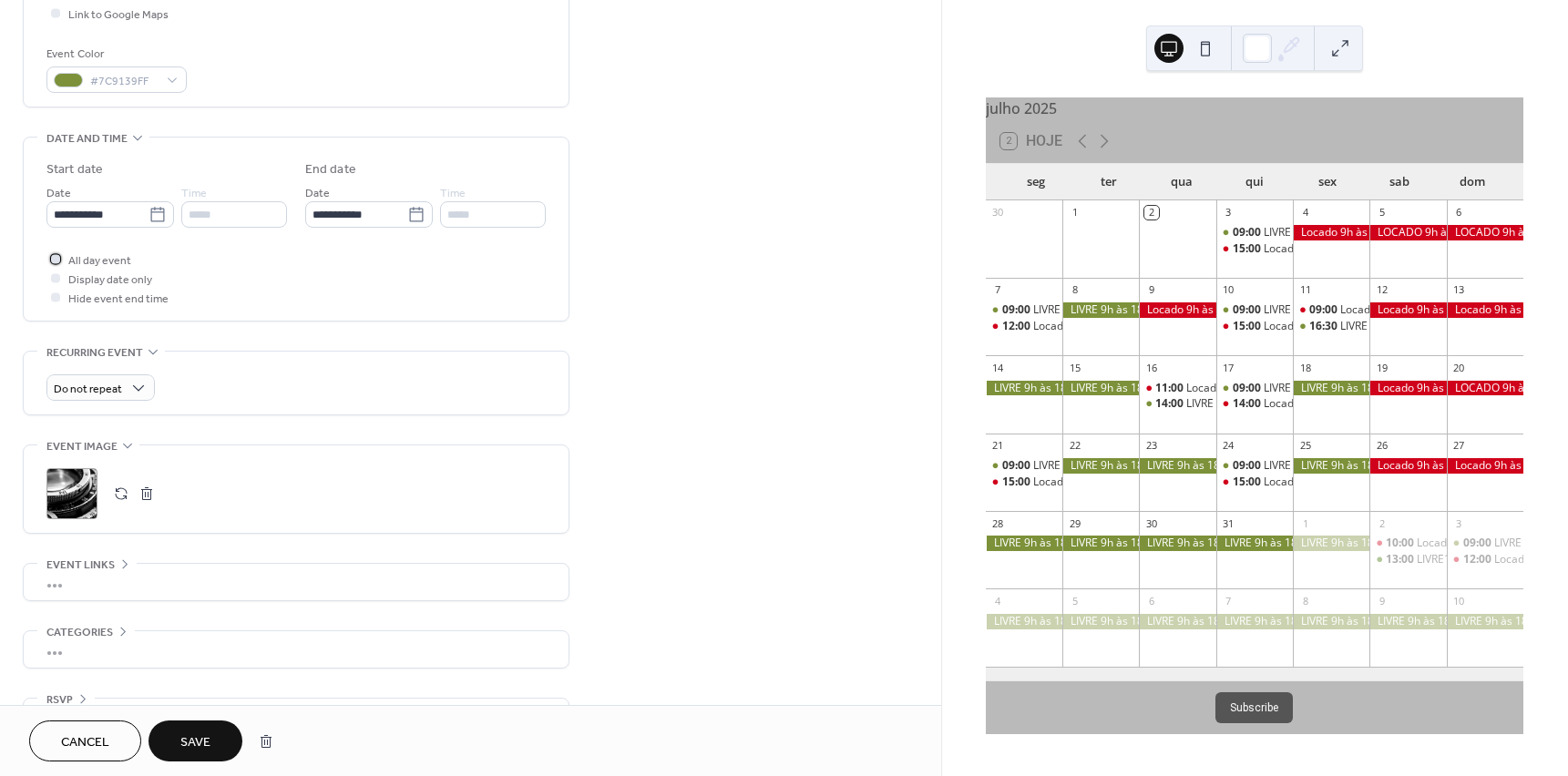 click at bounding box center (56, 259) 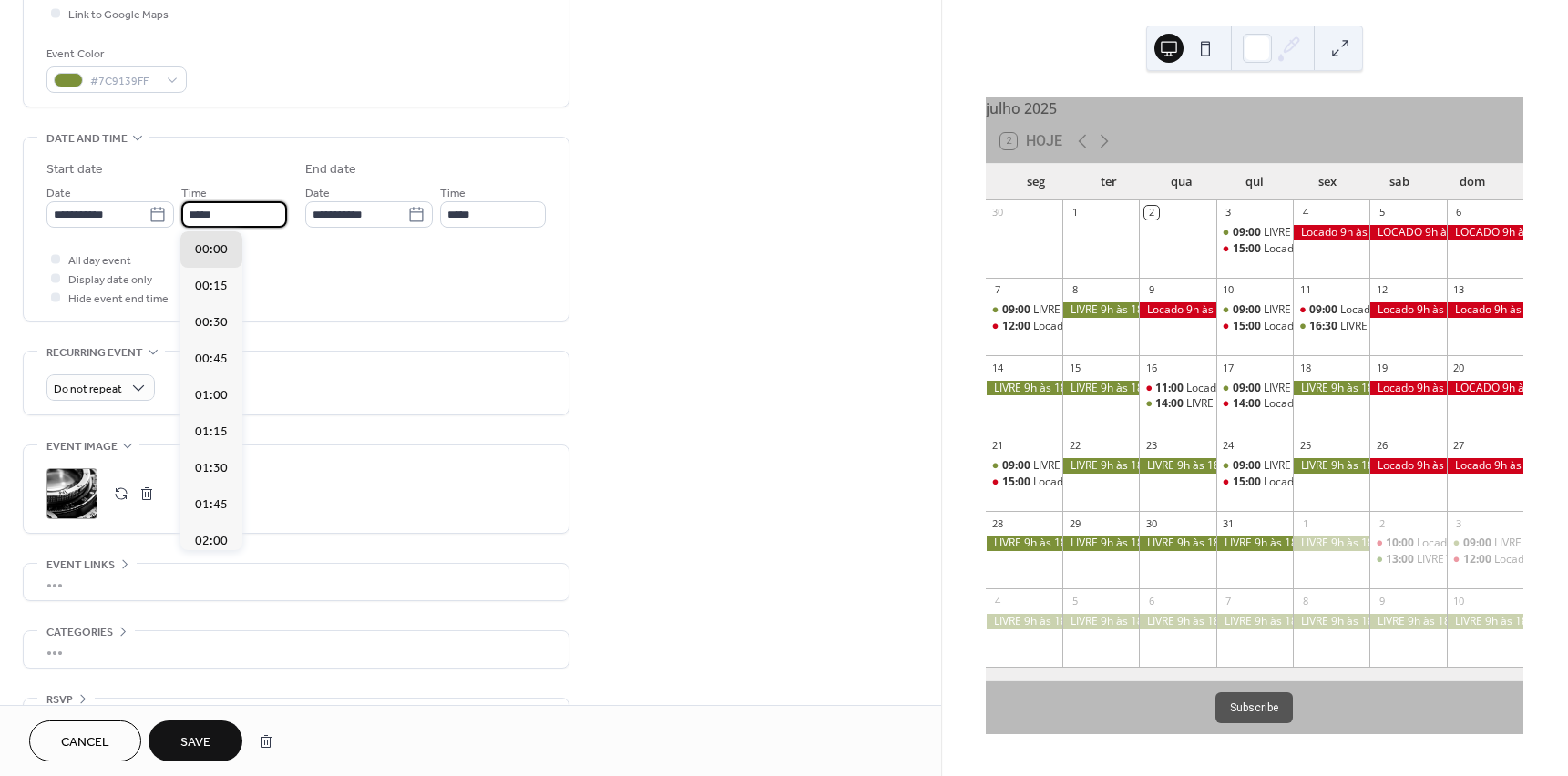 click on "*****" at bounding box center (234, 214) 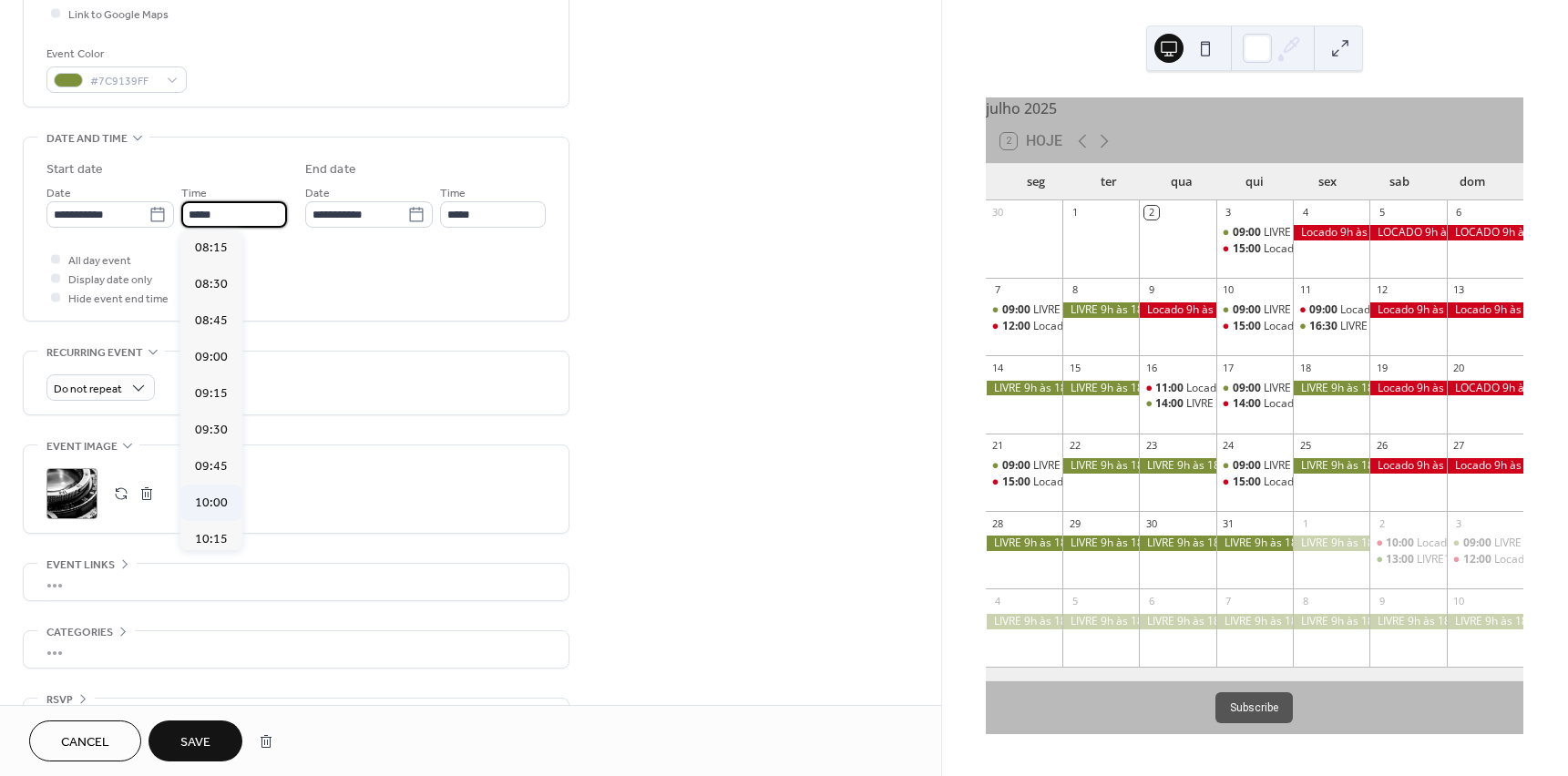 scroll, scrollTop: 1184, scrollLeft: 0, axis: vertical 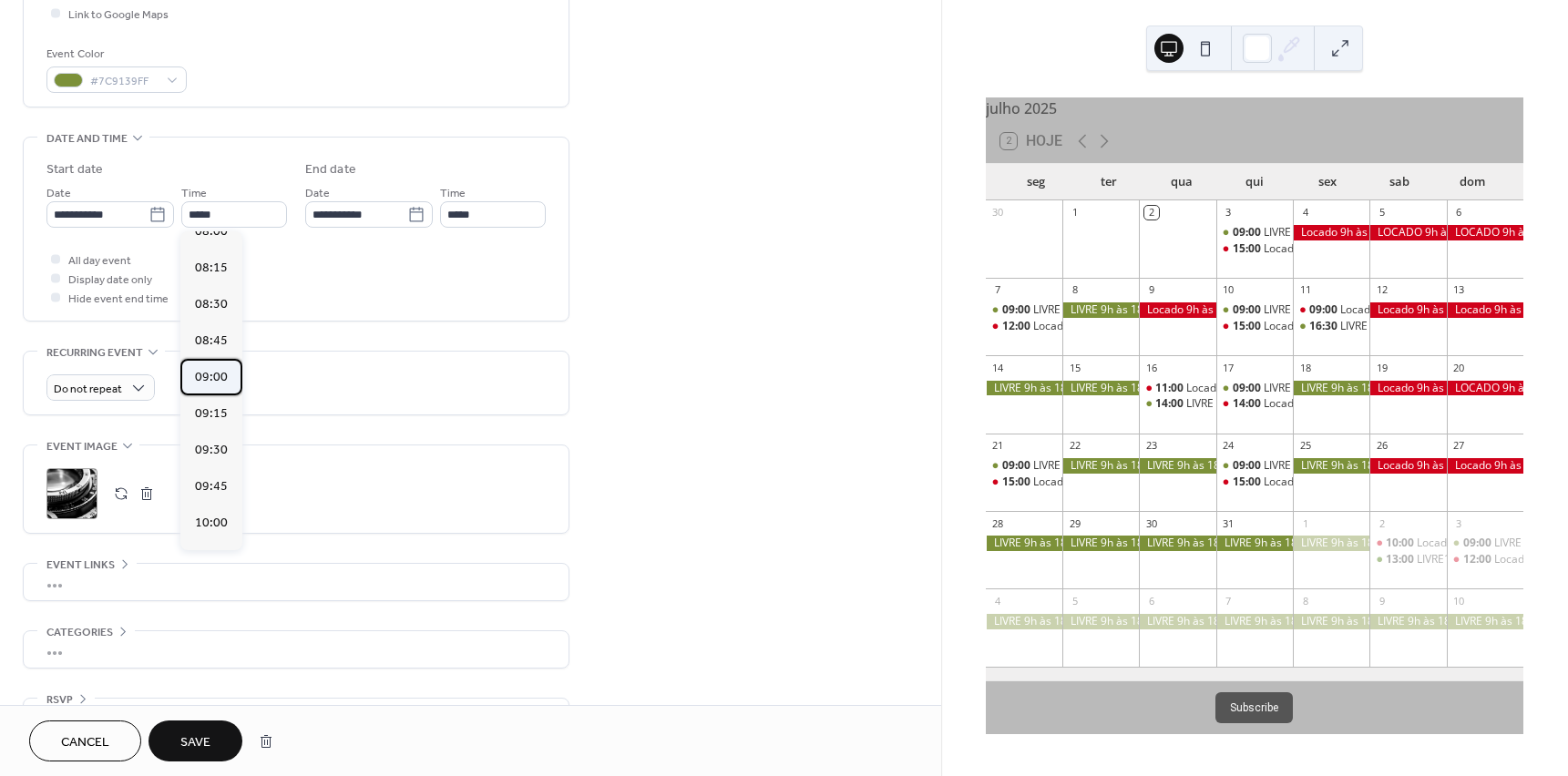 click on "09:00" at bounding box center [211, 377] 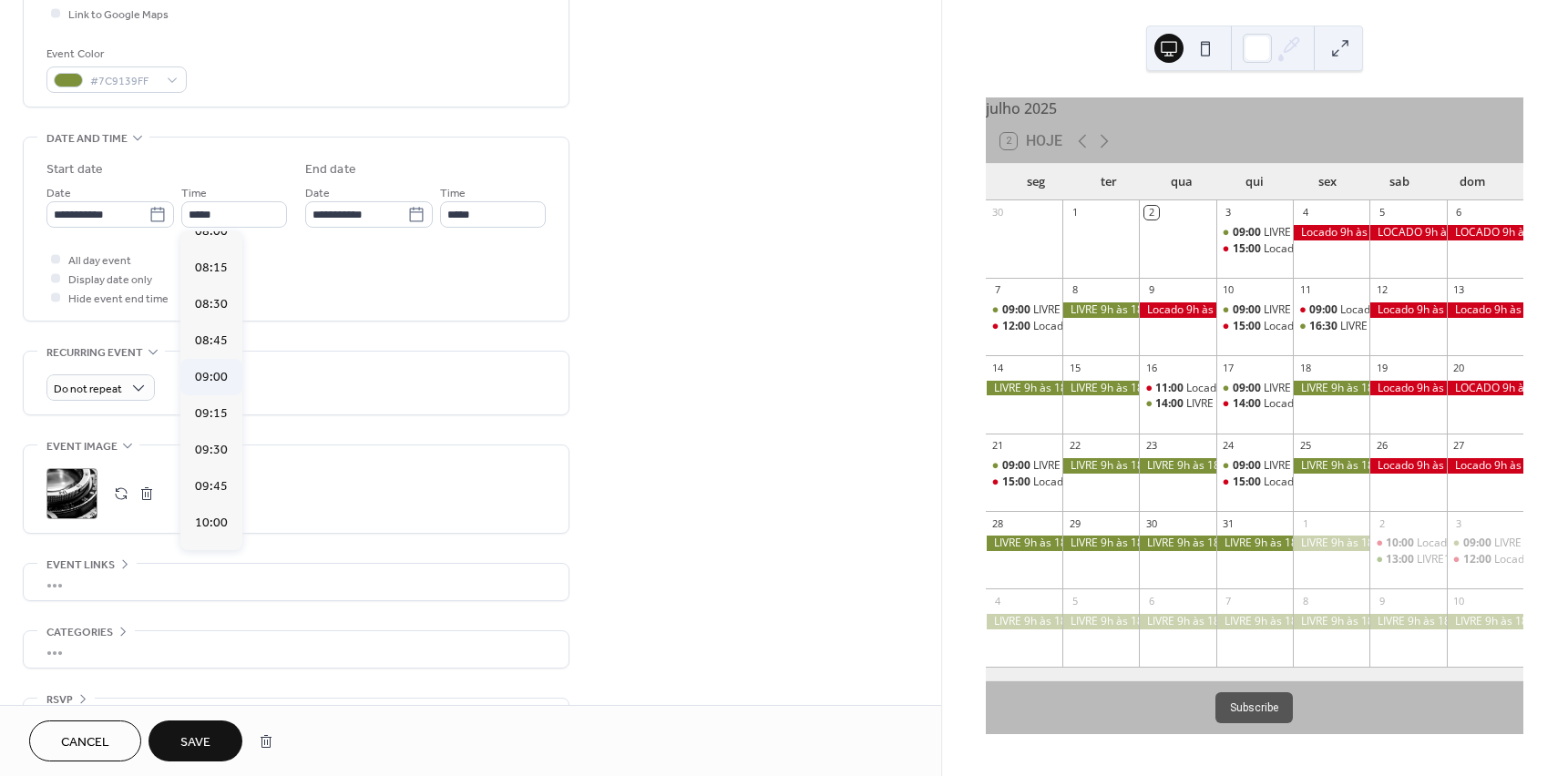 type on "*****" 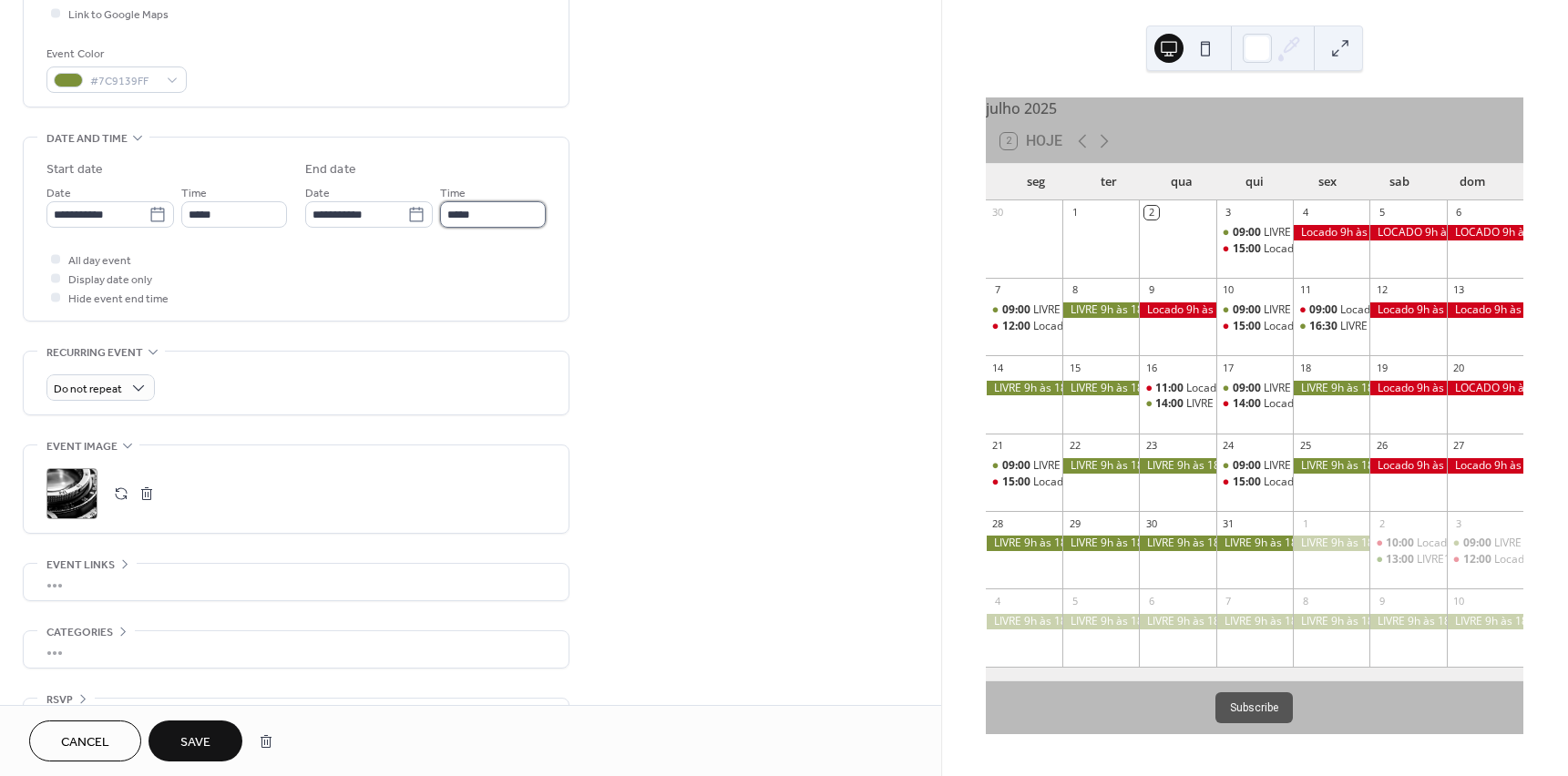 click on "*****" at bounding box center [493, 214] 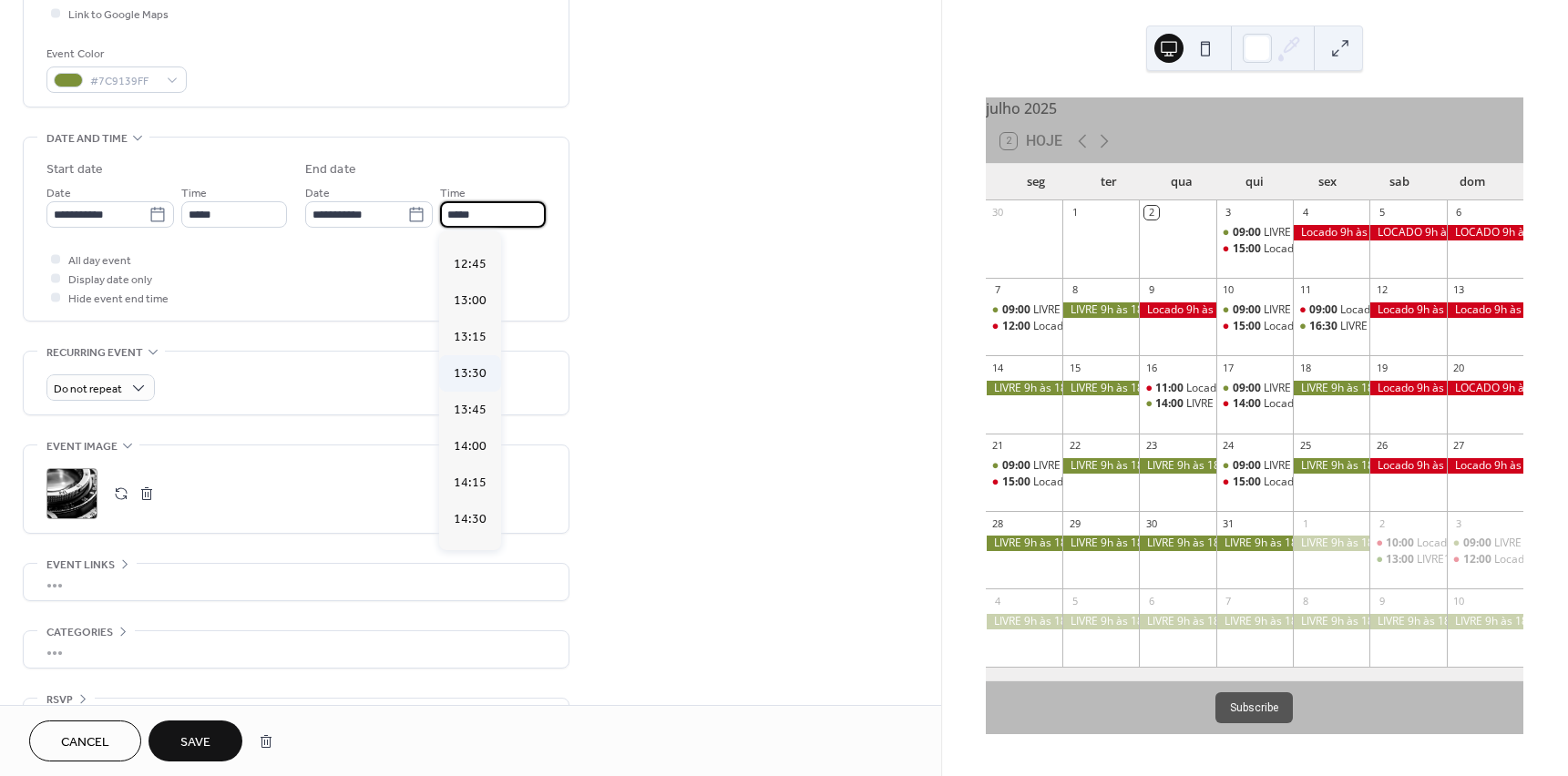 scroll, scrollTop: 546, scrollLeft: 0, axis: vertical 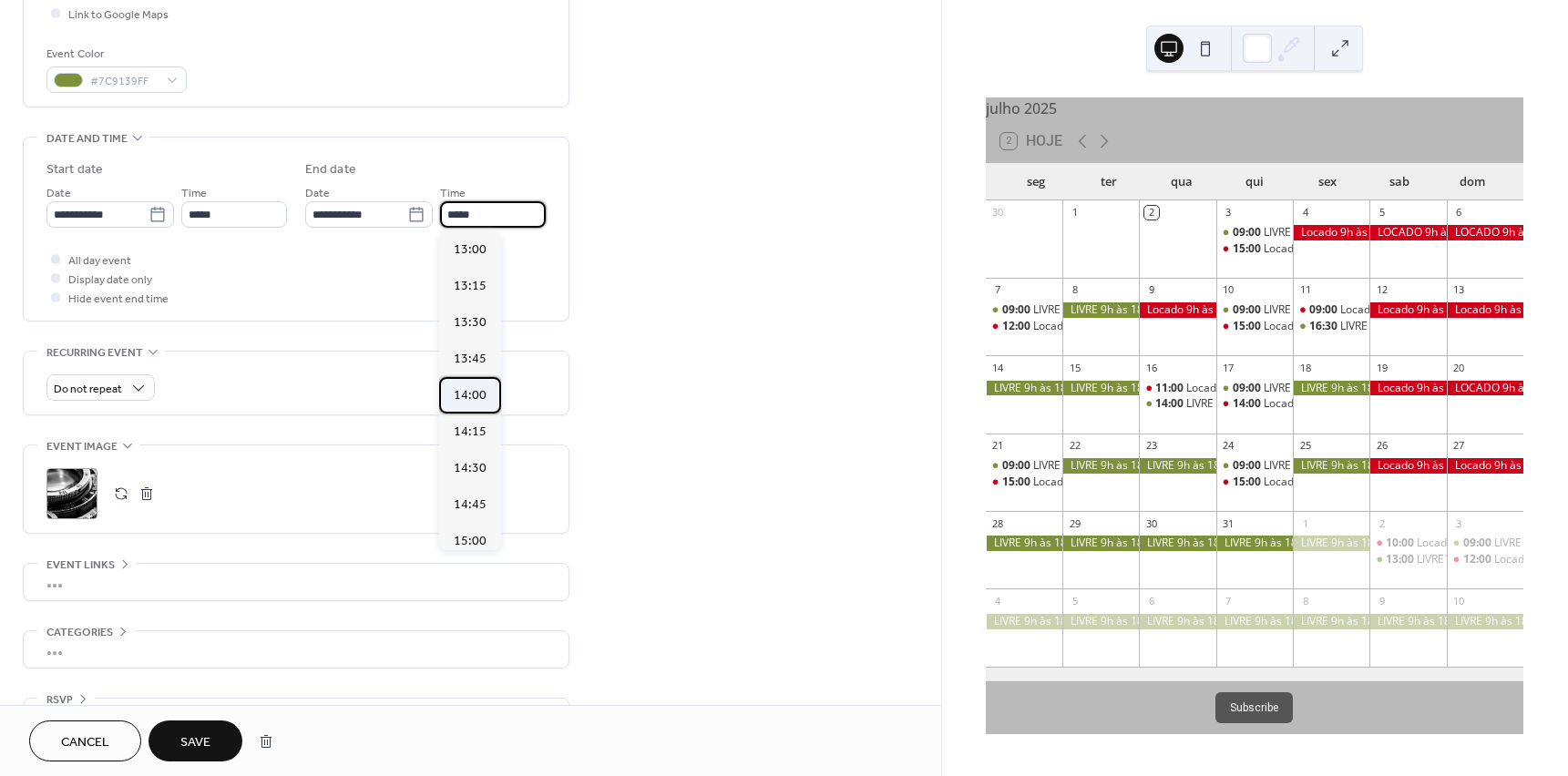 click on "14:00" at bounding box center [470, 395] 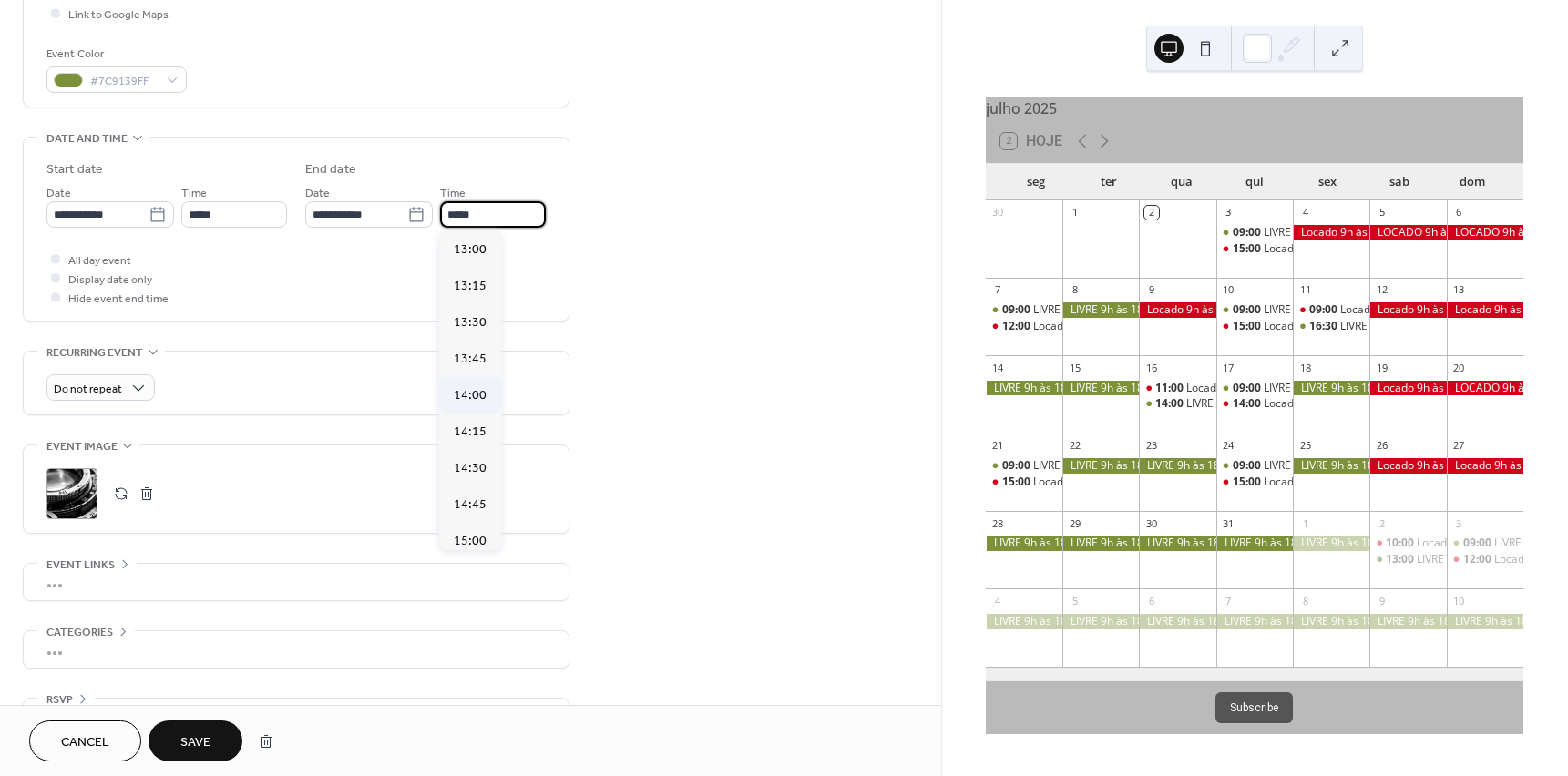 type on "*****" 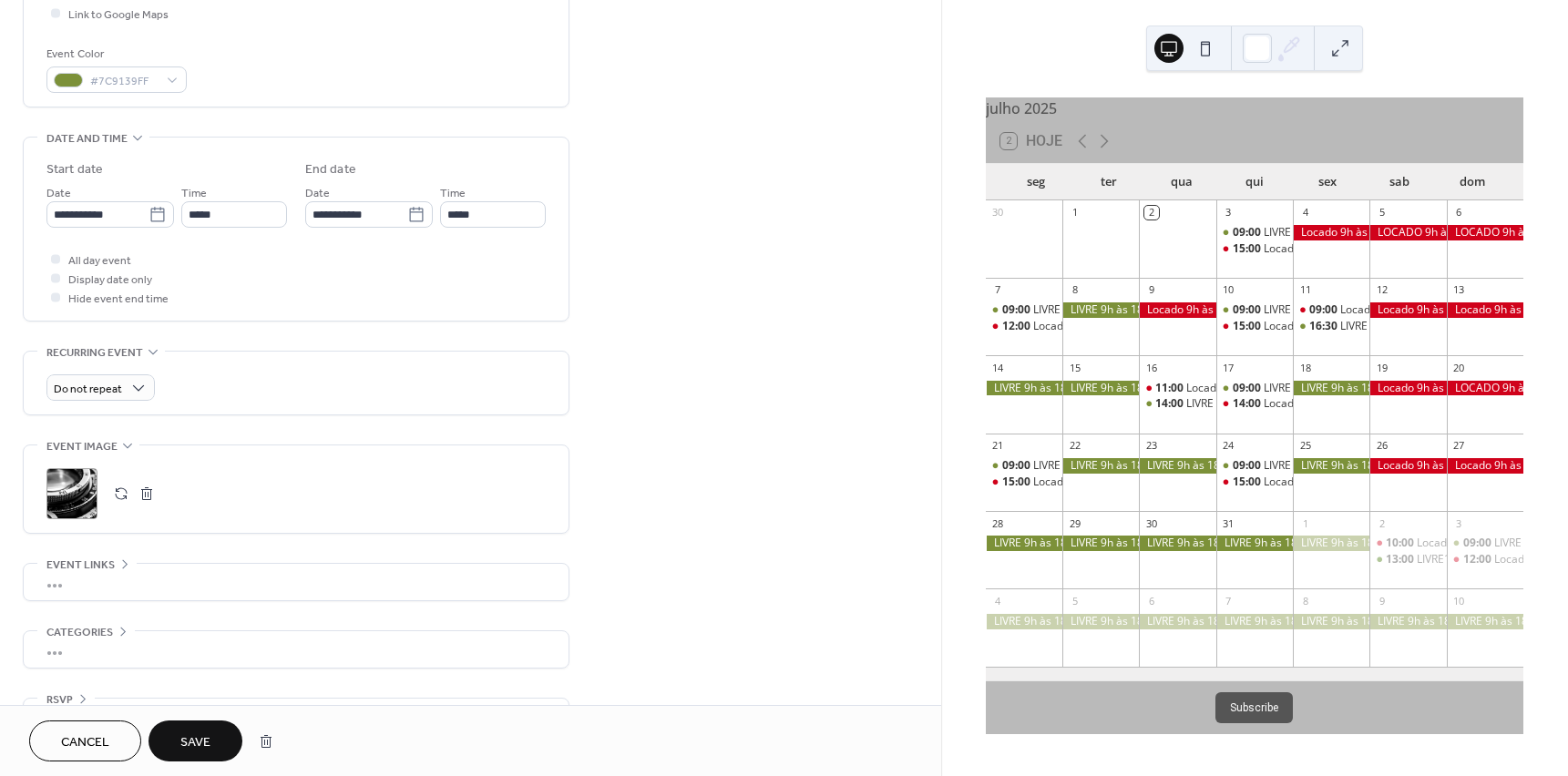 click on "Save" at bounding box center [195, 742] 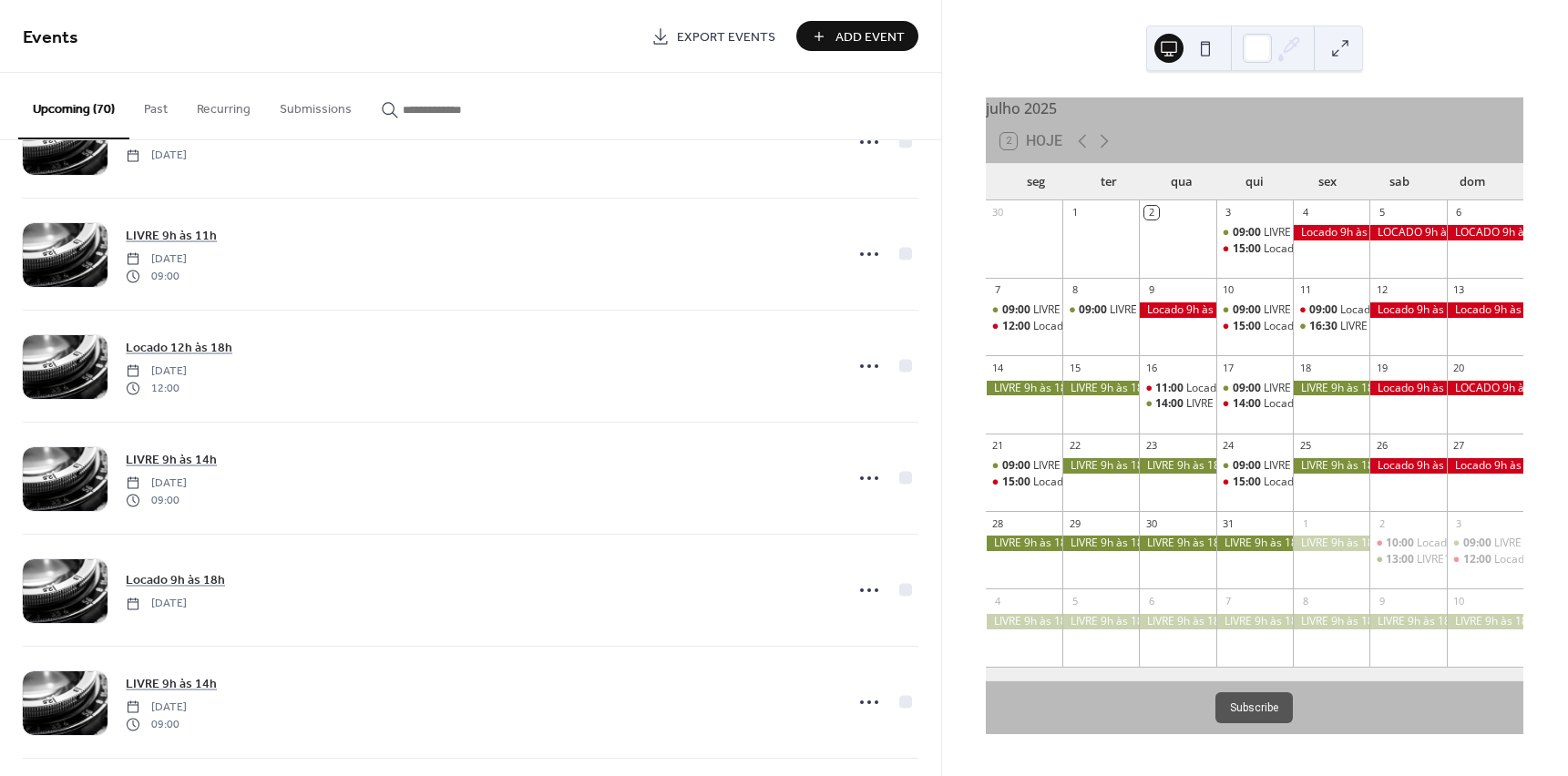 scroll, scrollTop: 546, scrollLeft: 0, axis: vertical 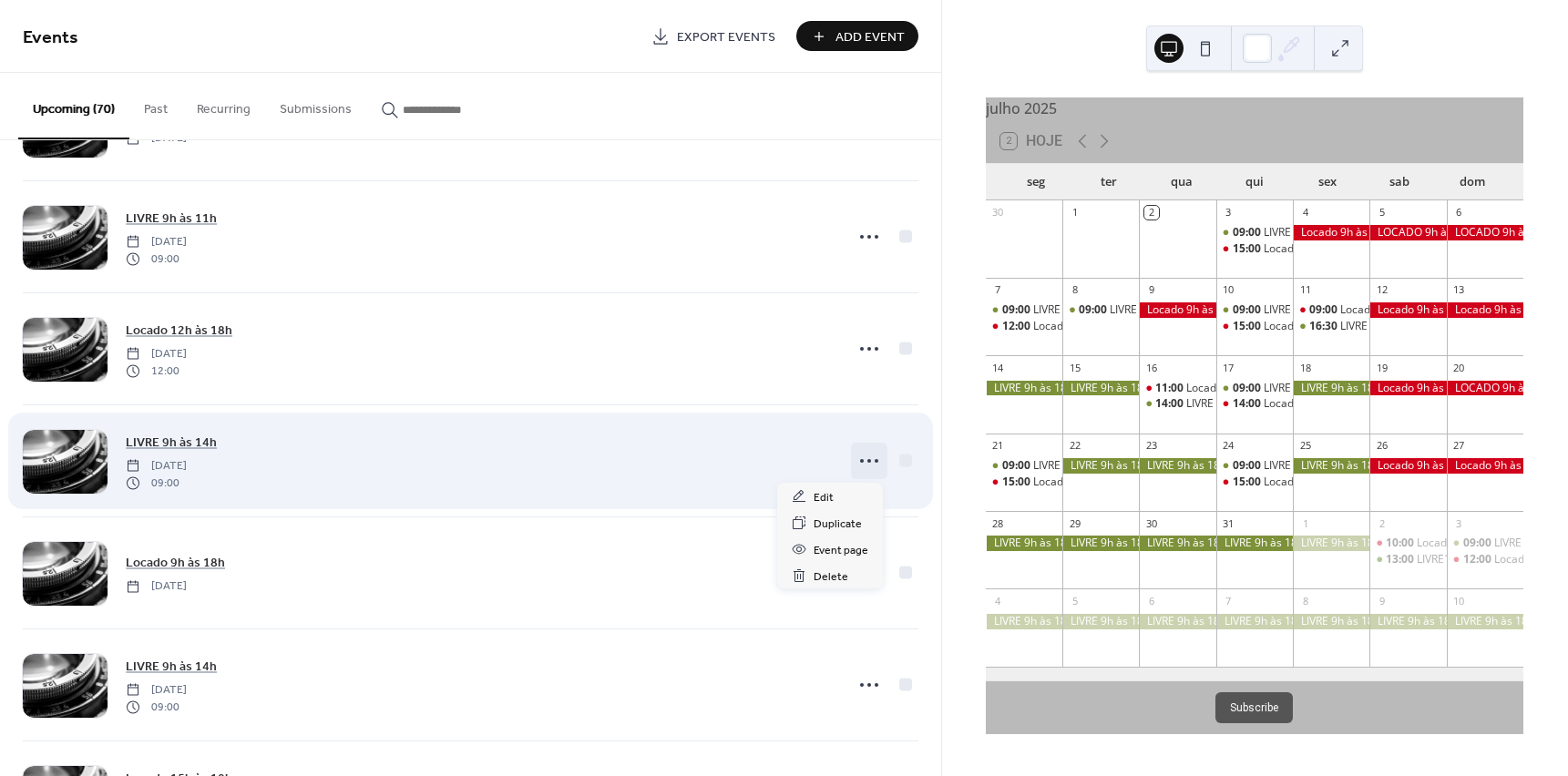 click 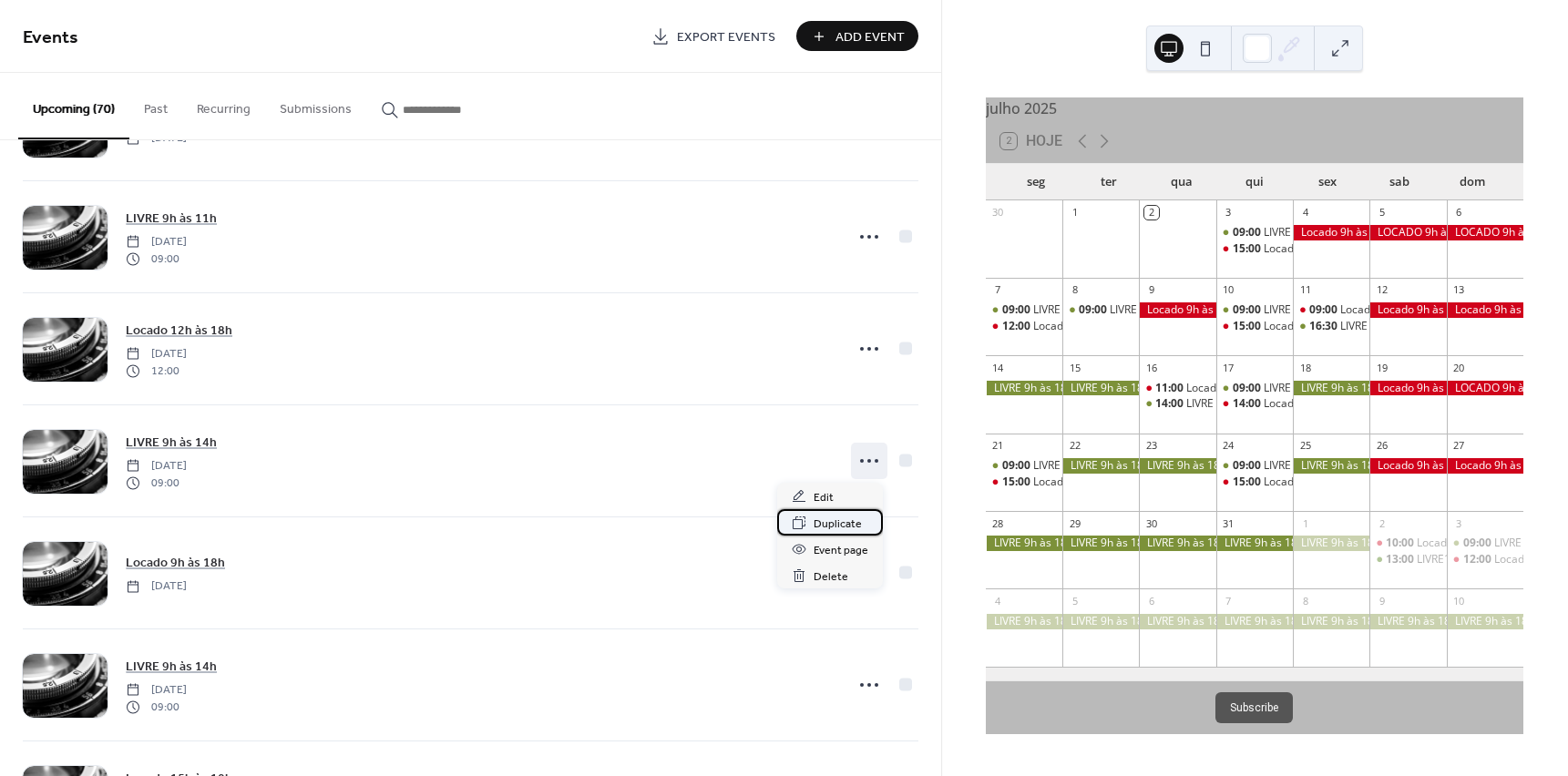 click on "Duplicate" at bounding box center (837, 524) 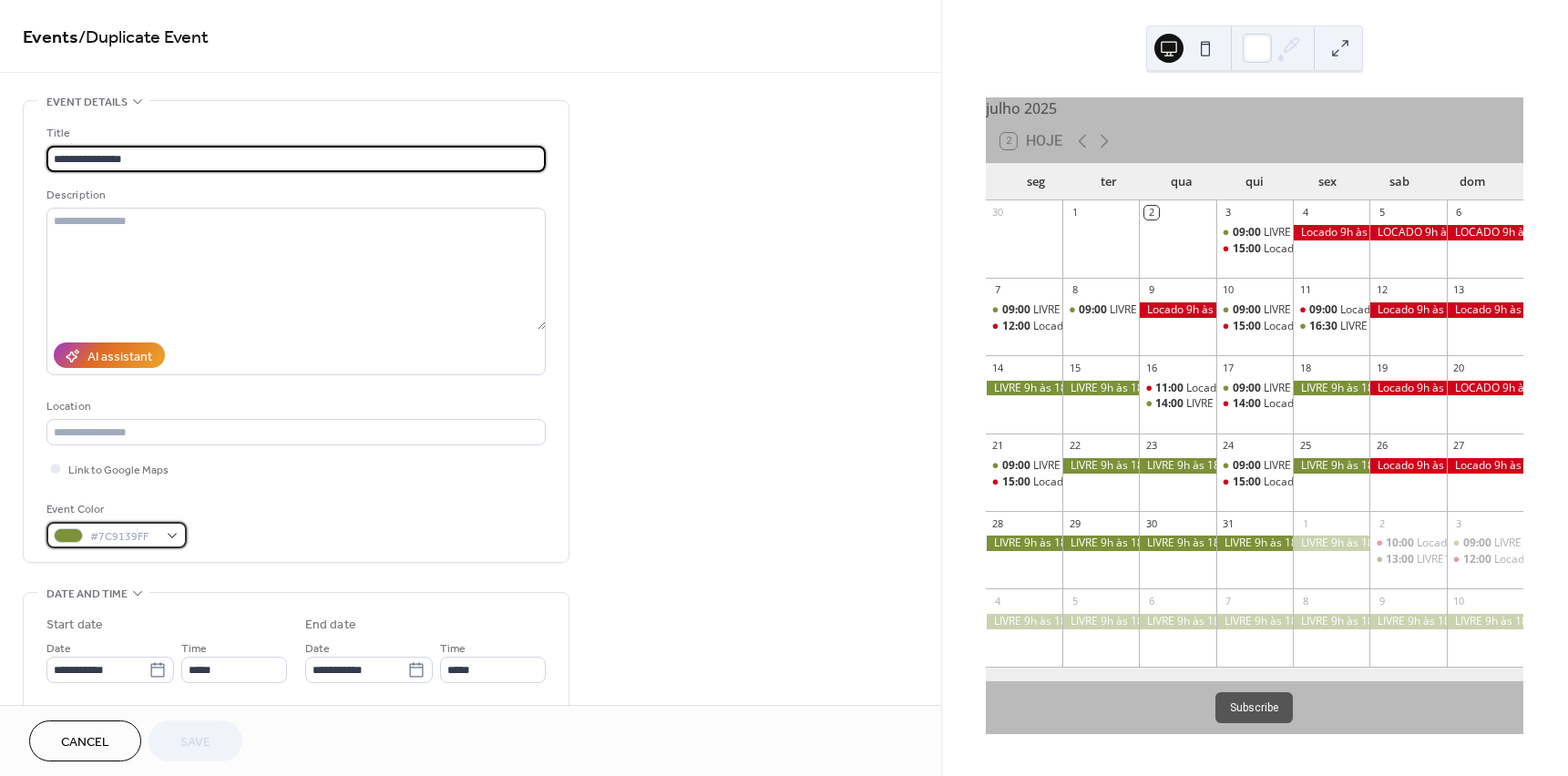click on "#7C9139FF" at bounding box center [117, 535] 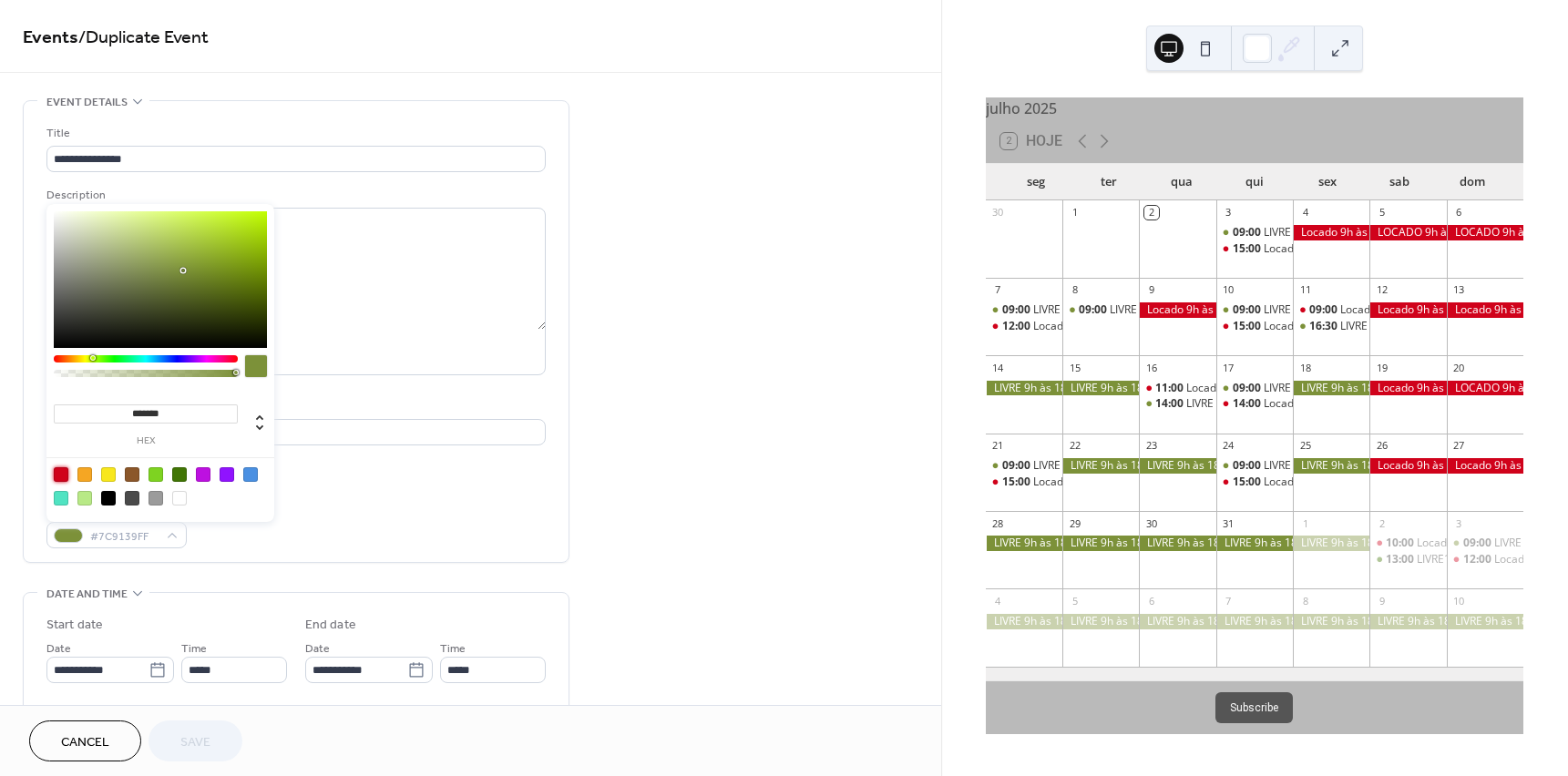 click at bounding box center (61, 475) 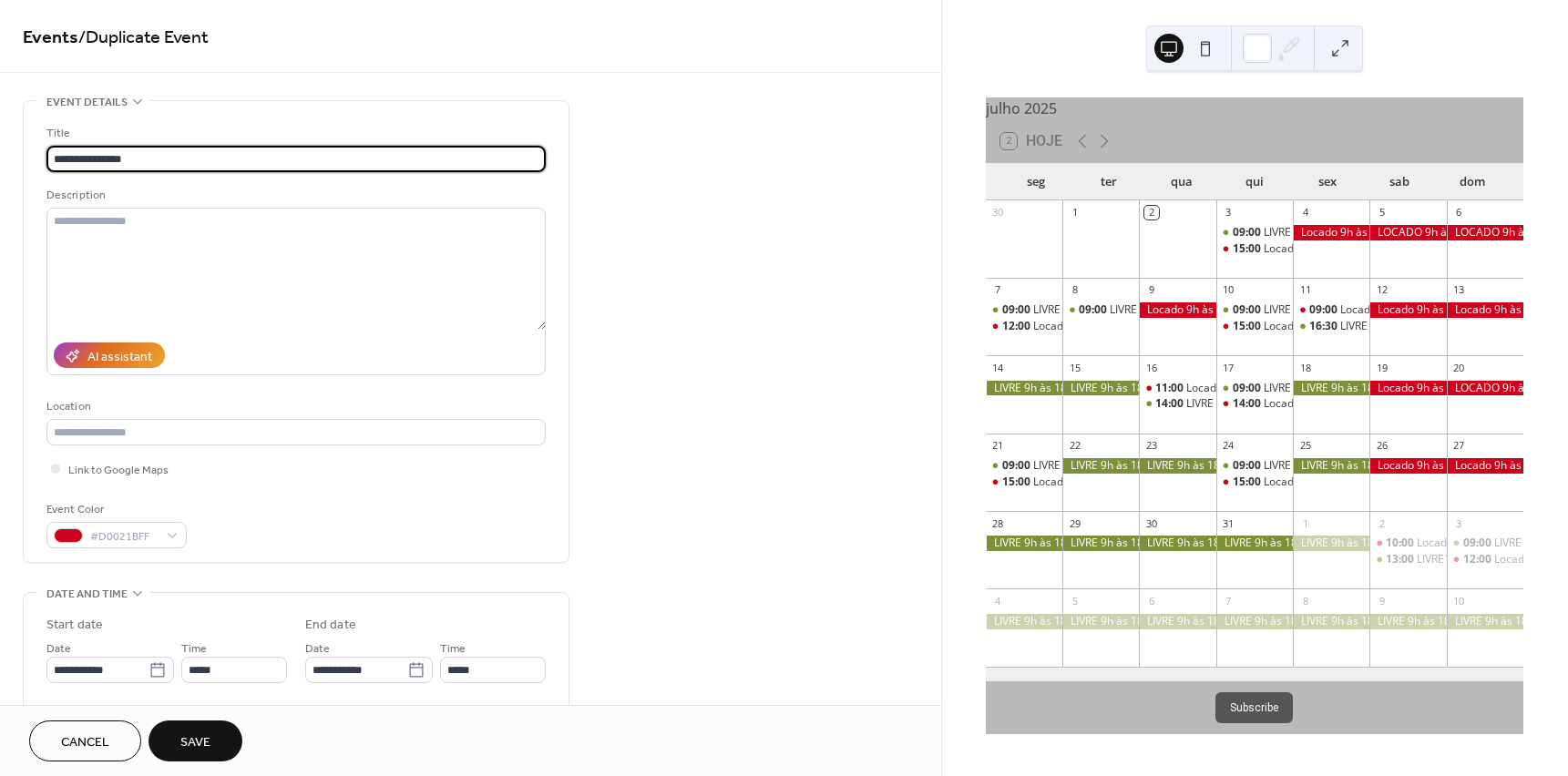 drag, startPoint x: 154, startPoint y: 158, endPoint x: -27, endPoint y: 165, distance: 181.13531 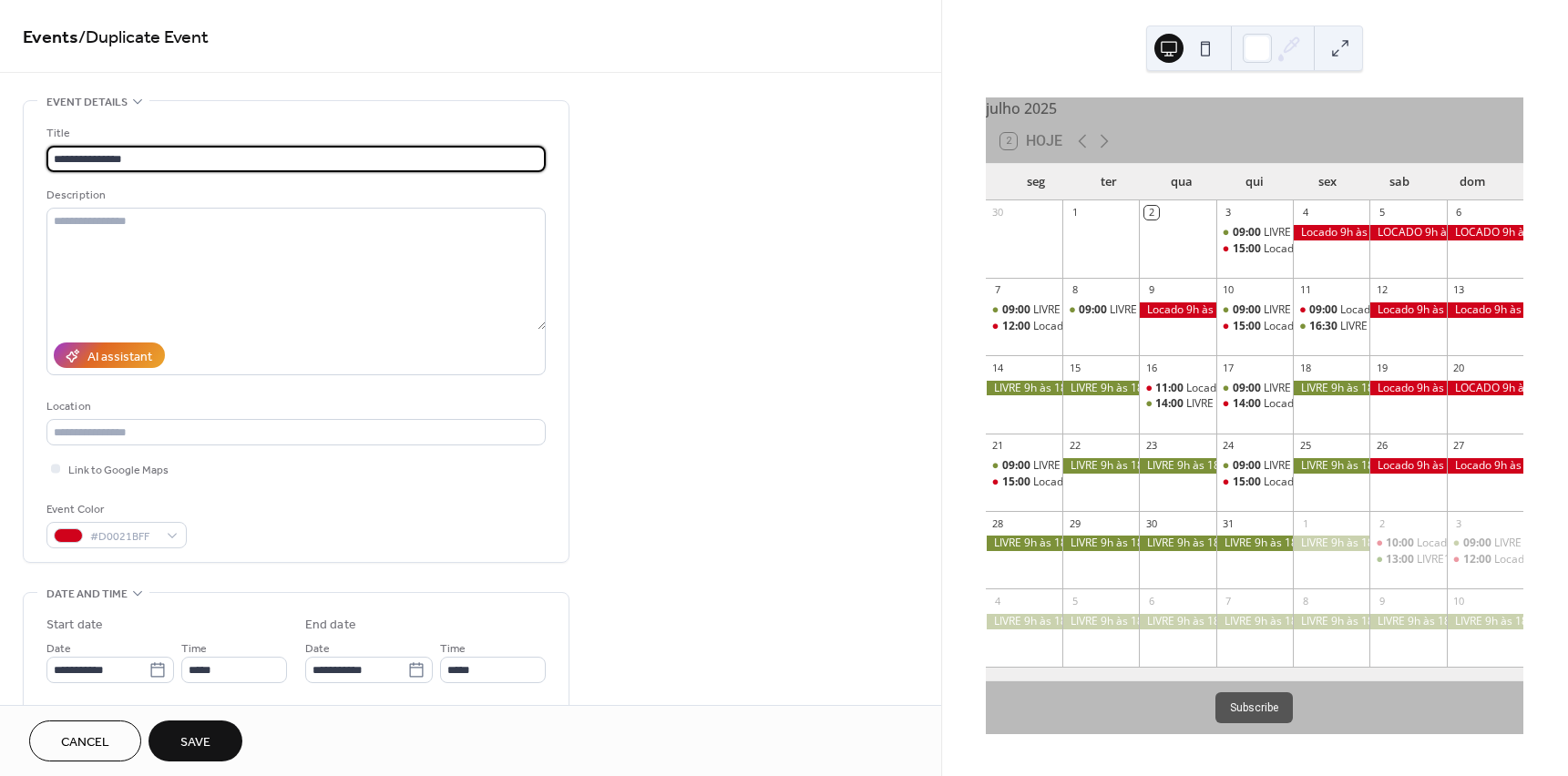 click on "**********" at bounding box center [784, 388] 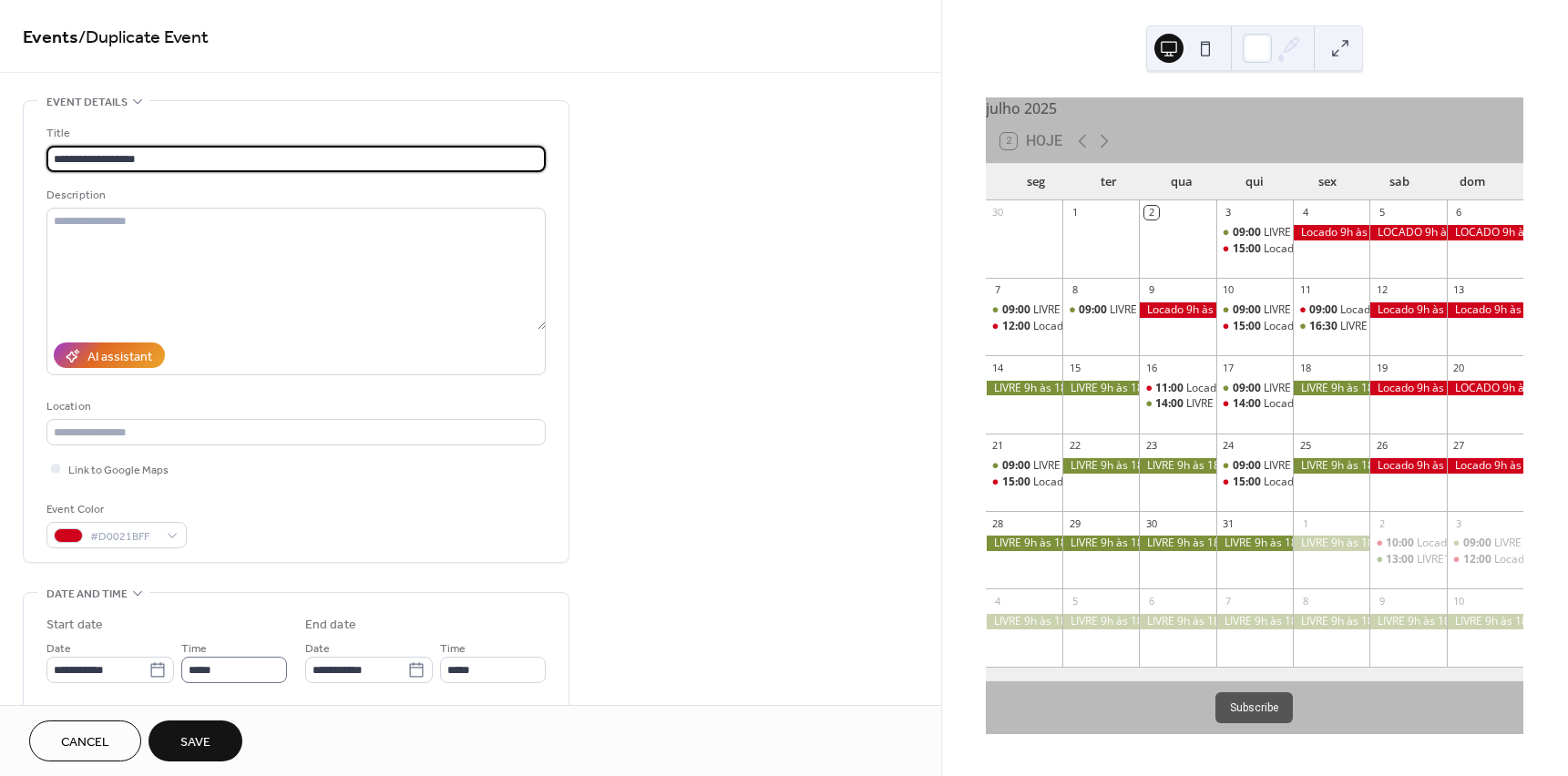 type on "**********" 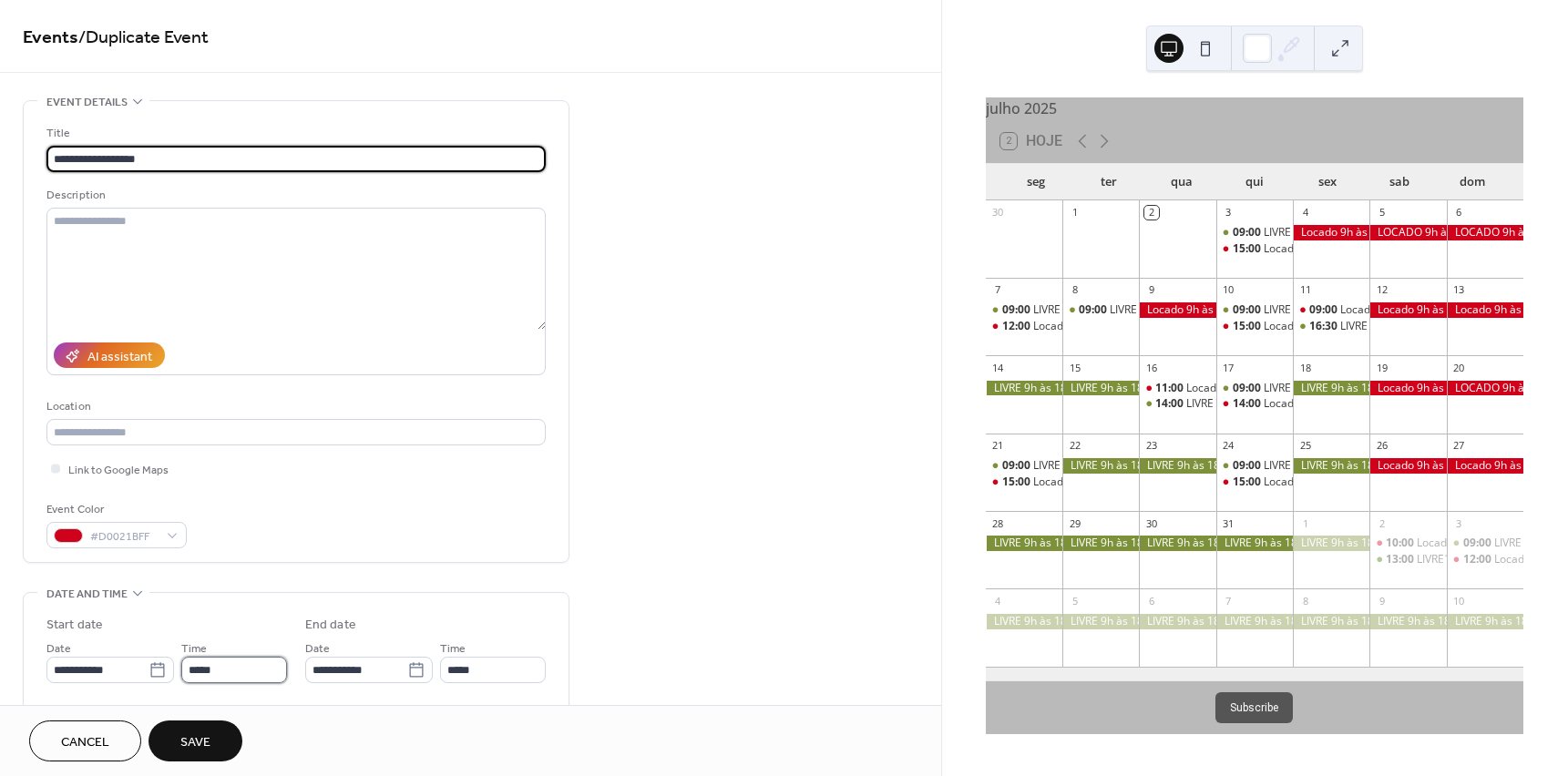 click on "*****" at bounding box center (234, 669) 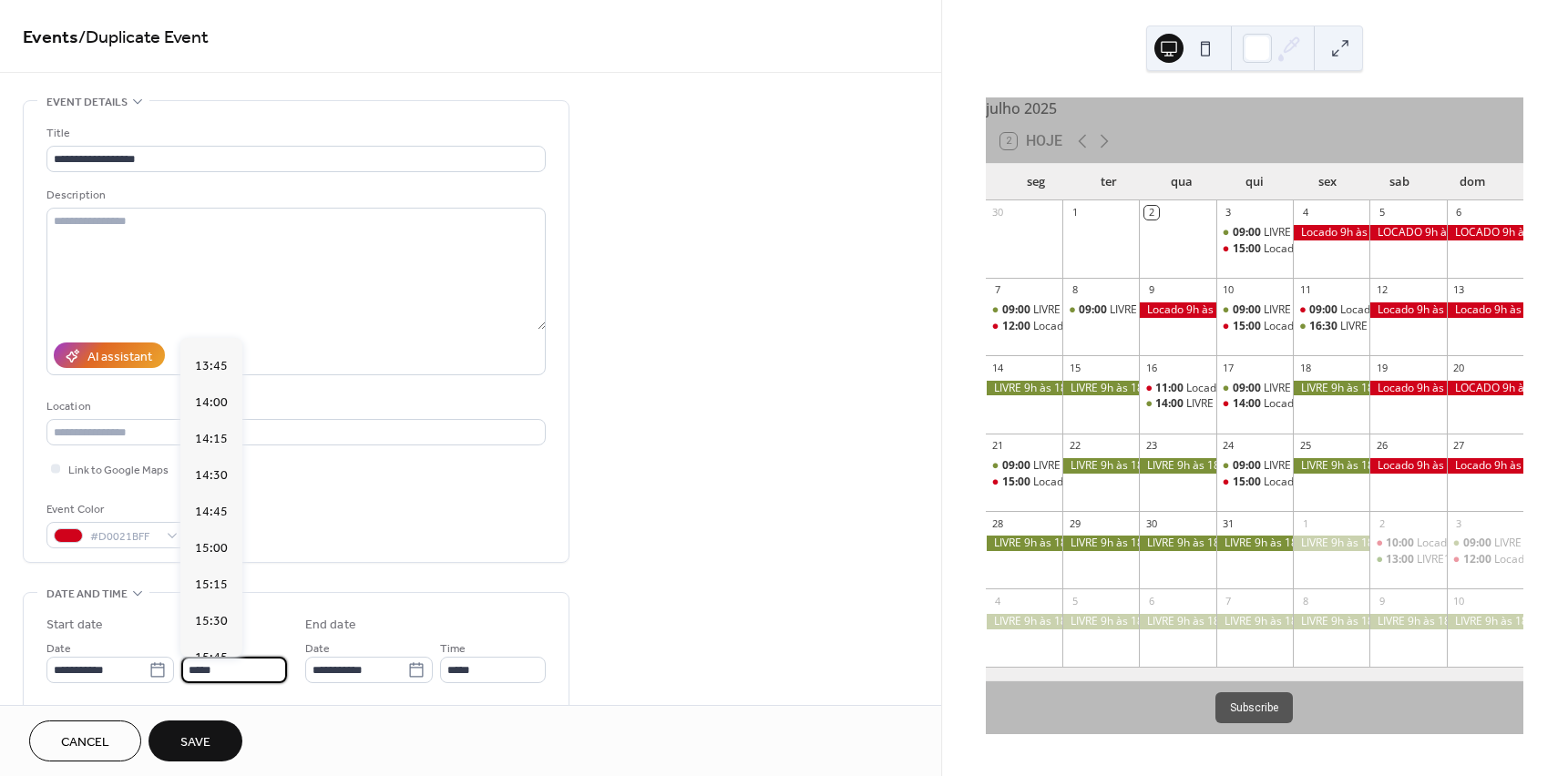scroll, scrollTop: 2073, scrollLeft: 0, axis: vertical 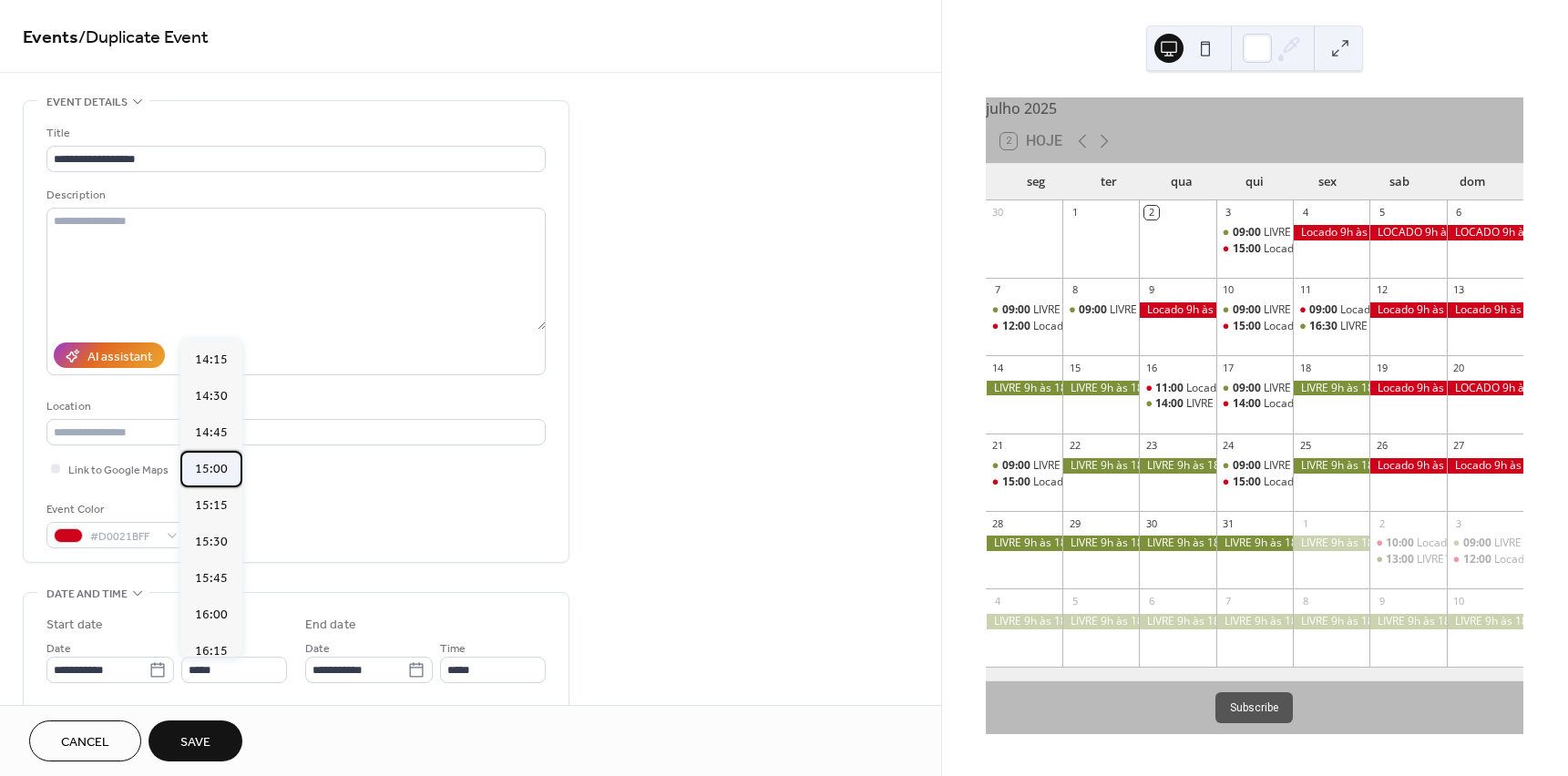 click on "15:00" at bounding box center [211, 469] 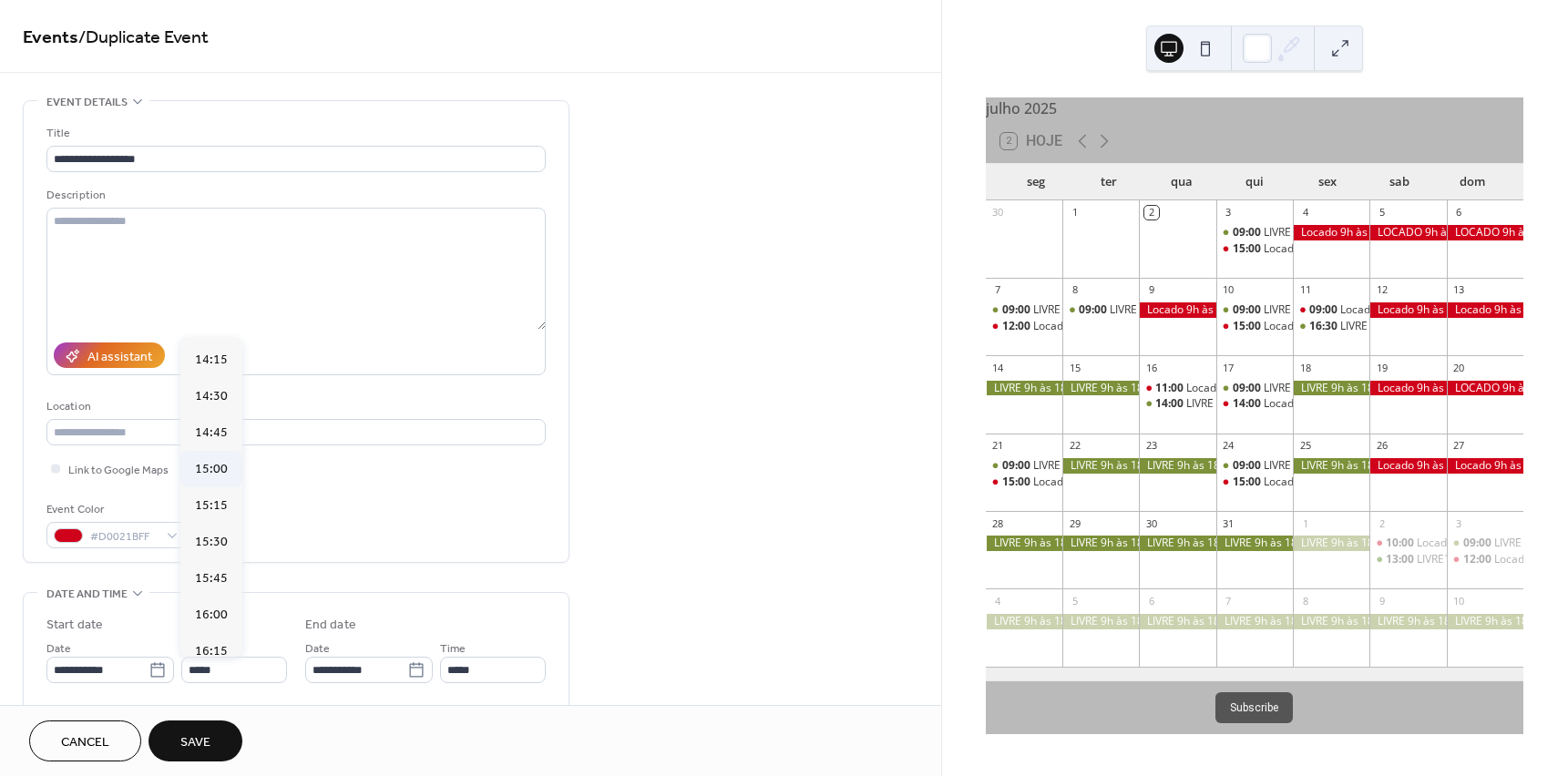 type on "*****" 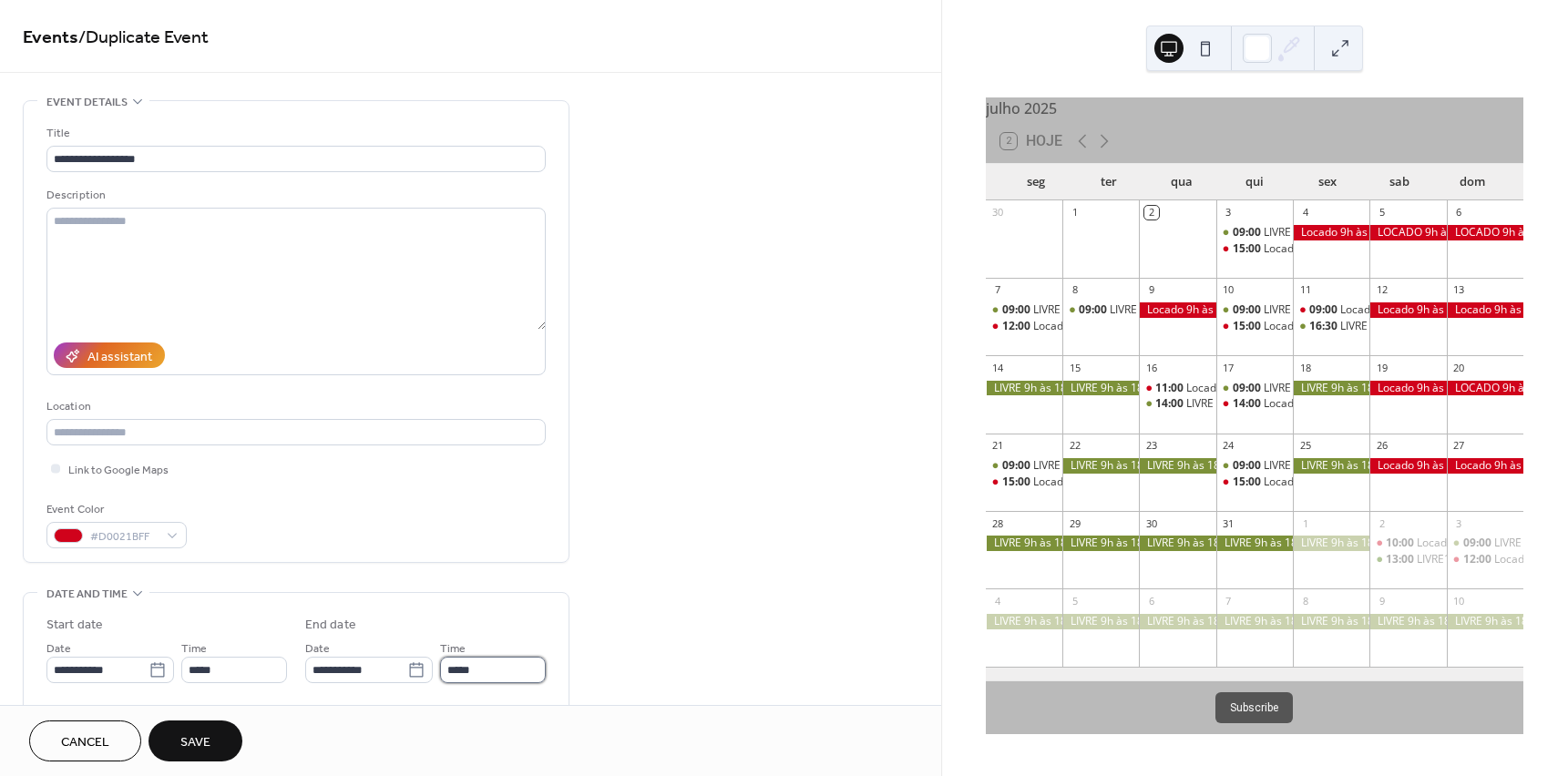 click on "*****" at bounding box center [493, 669] 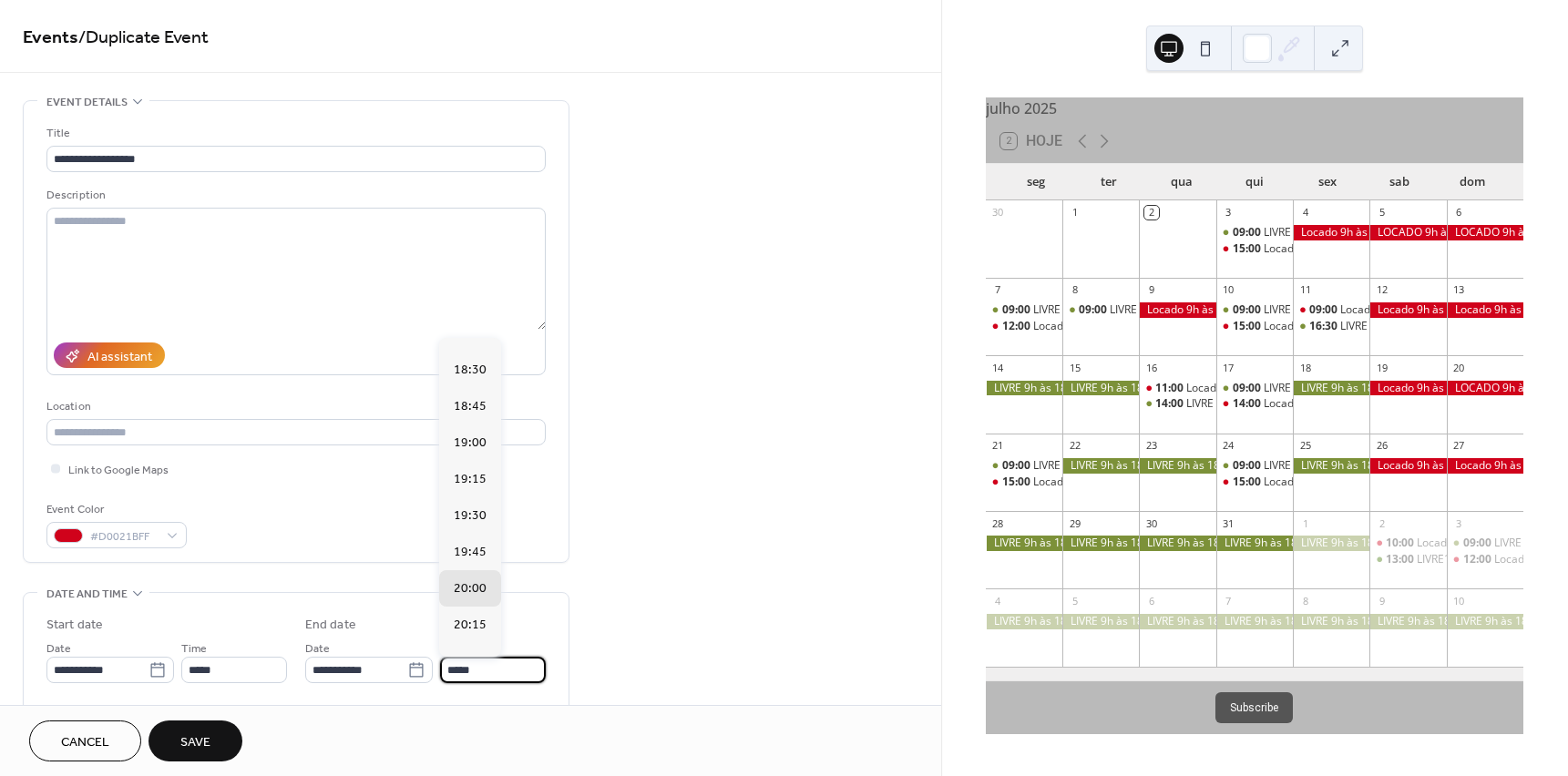 scroll, scrollTop: 345, scrollLeft: 0, axis: vertical 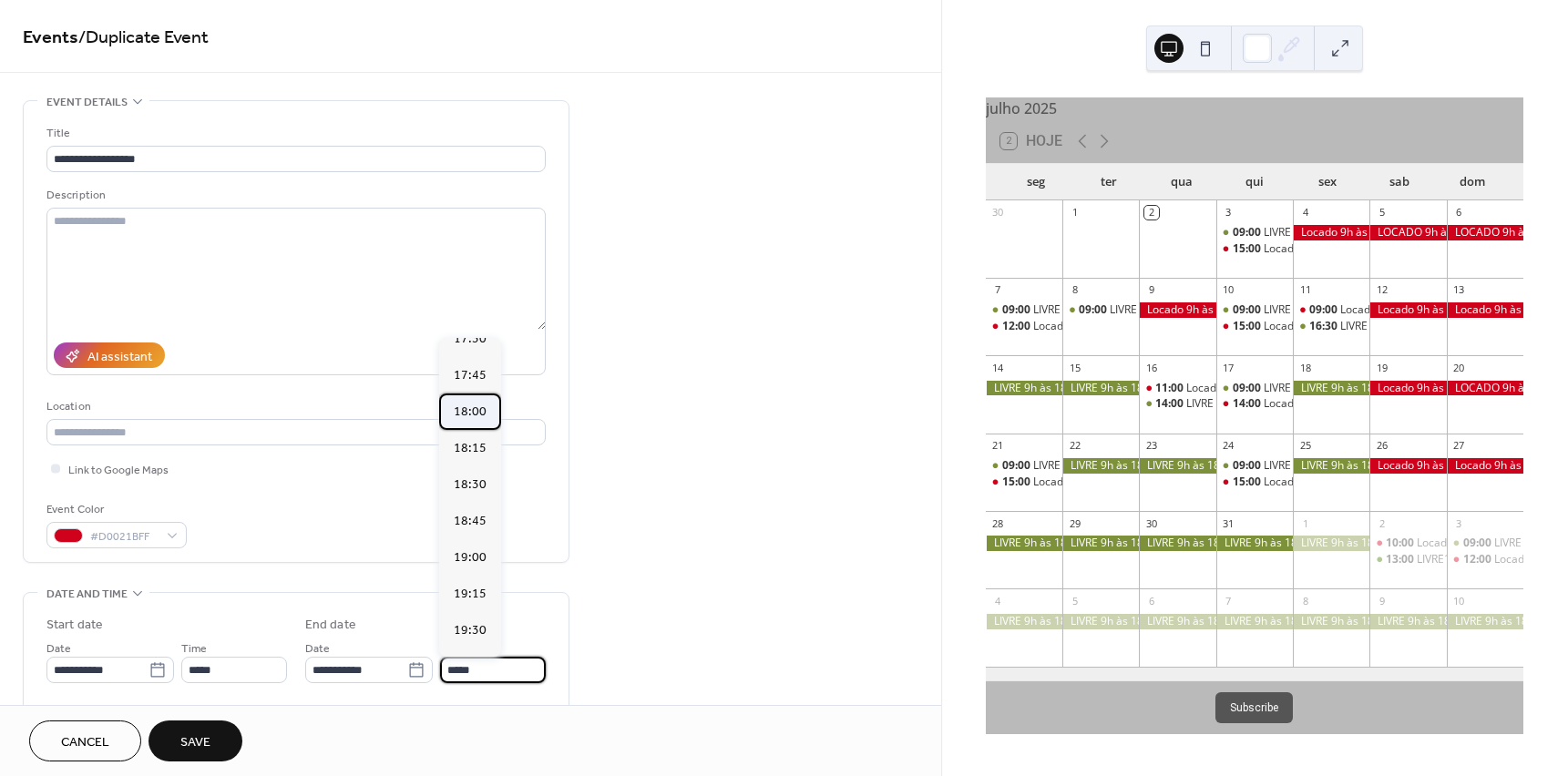 click on "18:00" at bounding box center (470, 412) 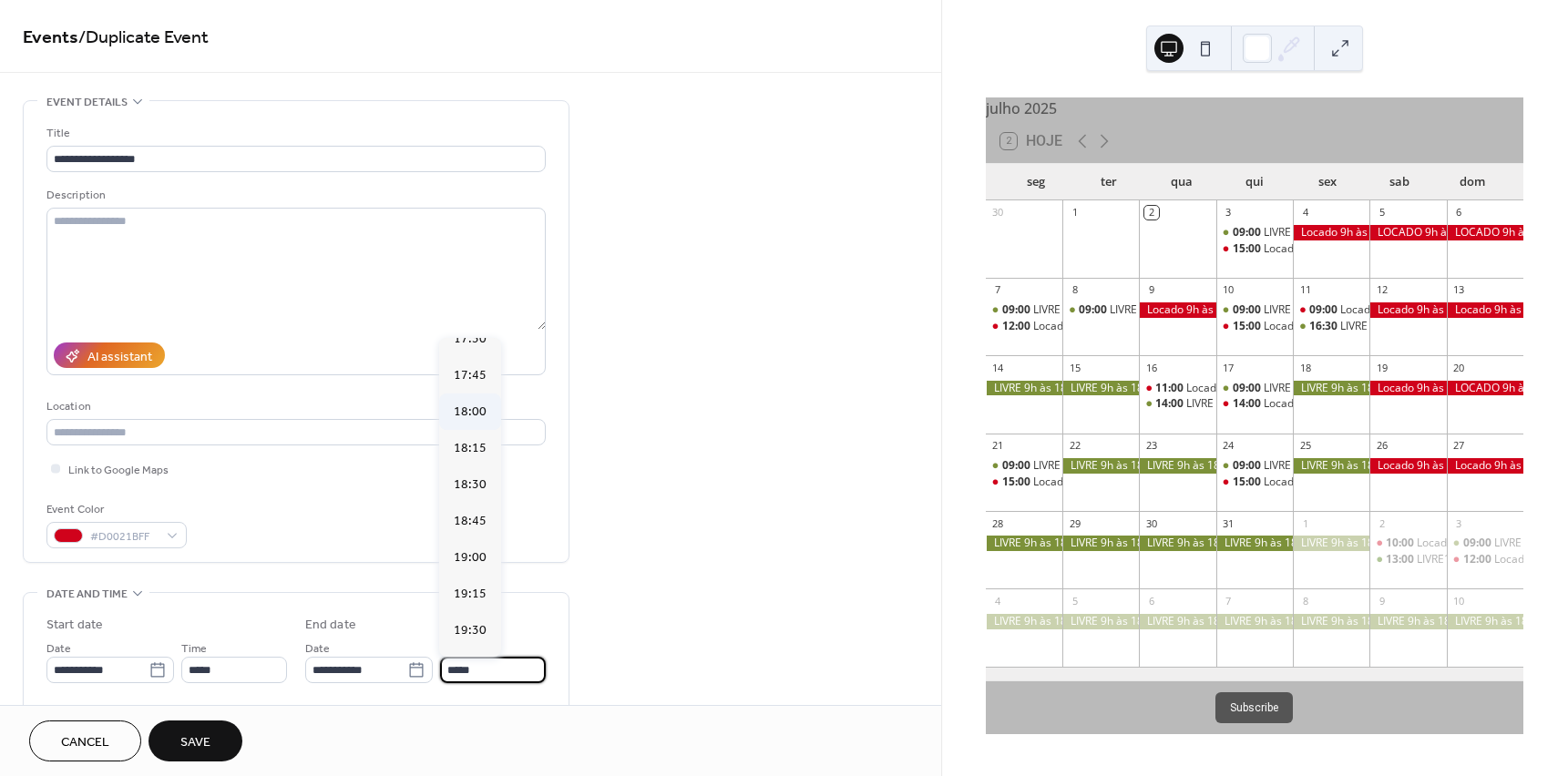 type on "*****" 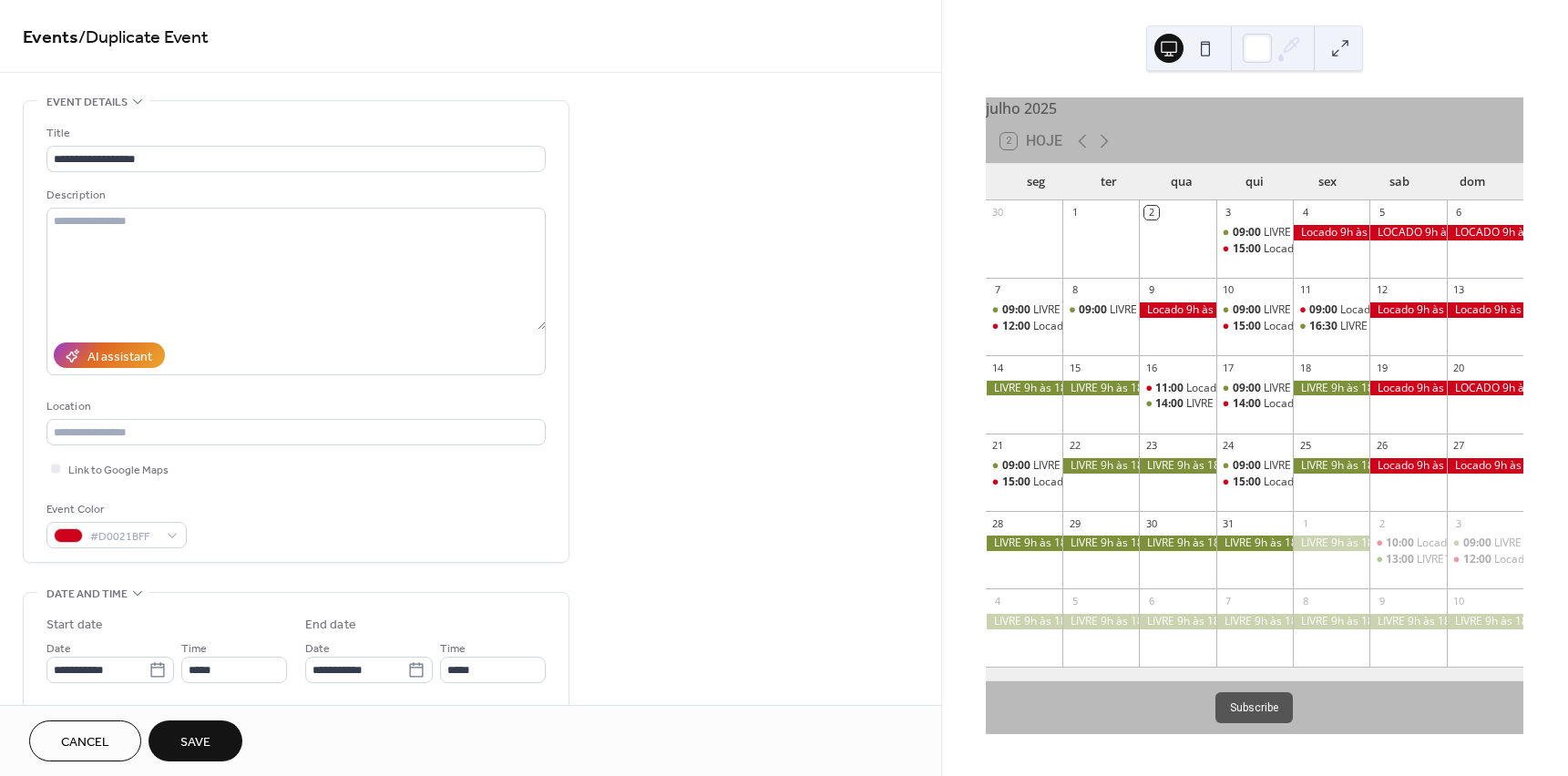 click on "Save" at bounding box center [195, 740] 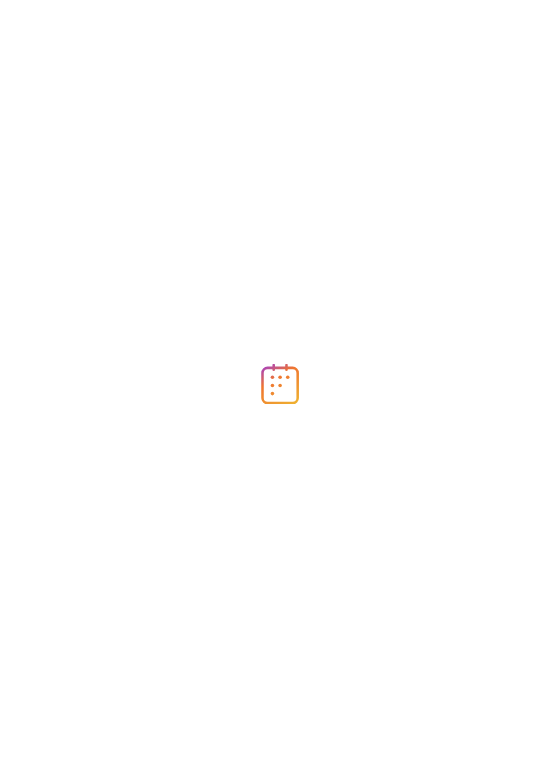 scroll, scrollTop: 0, scrollLeft: 0, axis: both 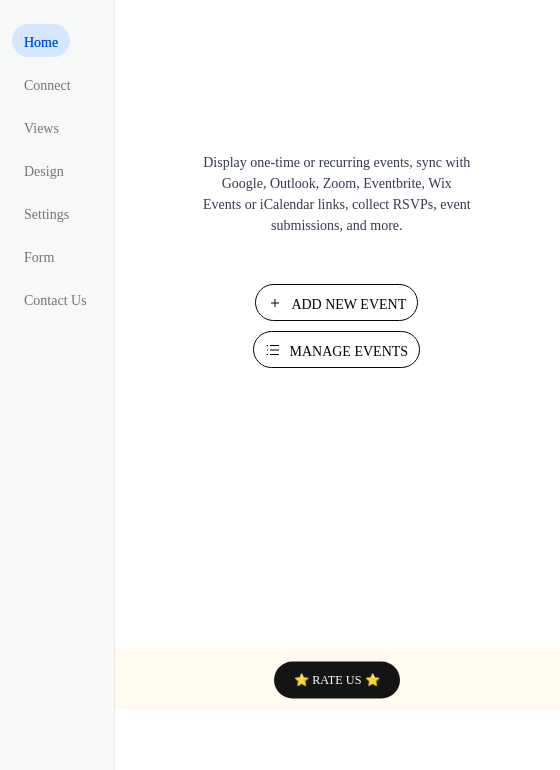 click on "Manage Events" at bounding box center (348, 351) 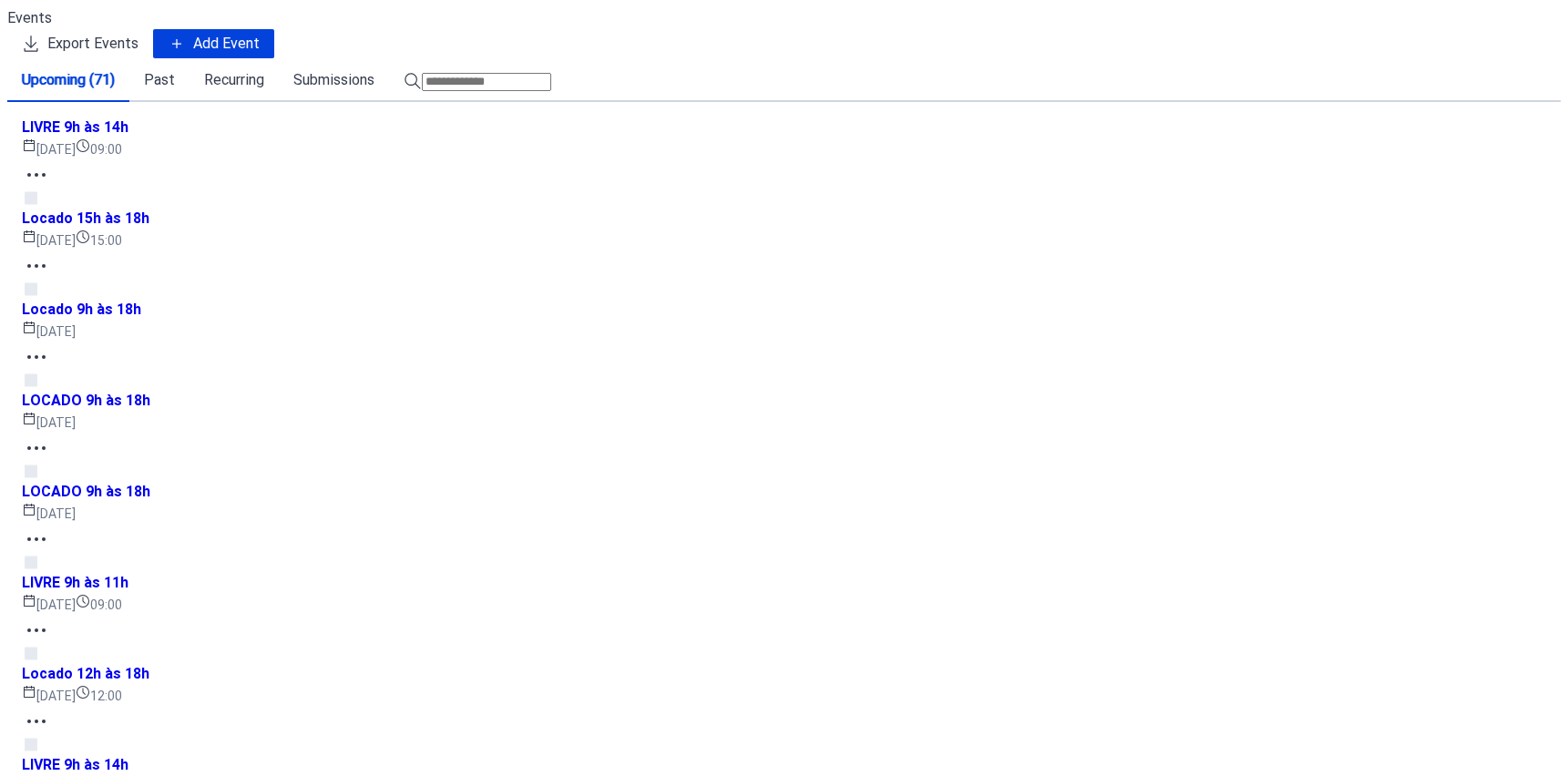 scroll, scrollTop: 0, scrollLeft: 0, axis: both 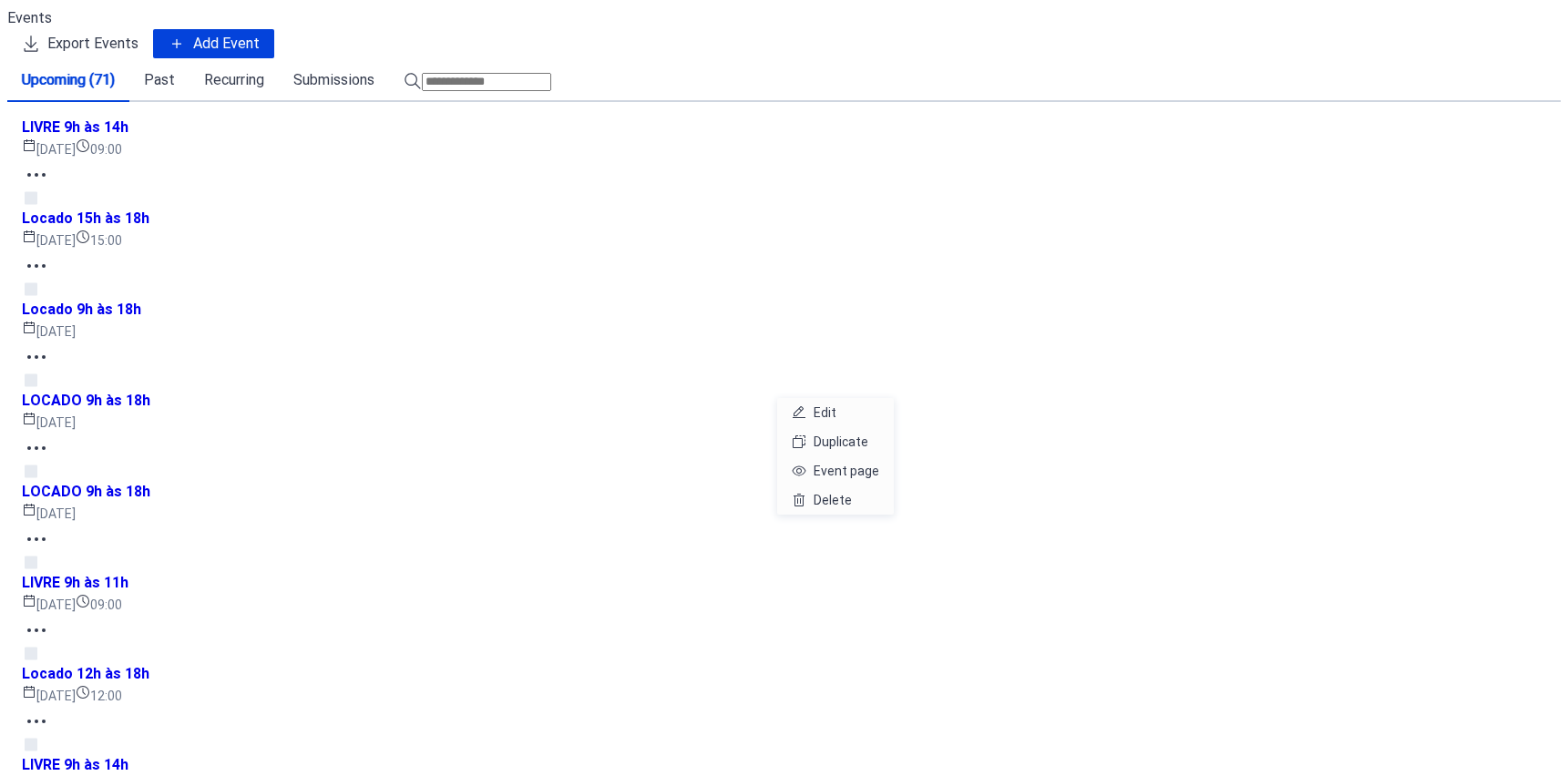 click 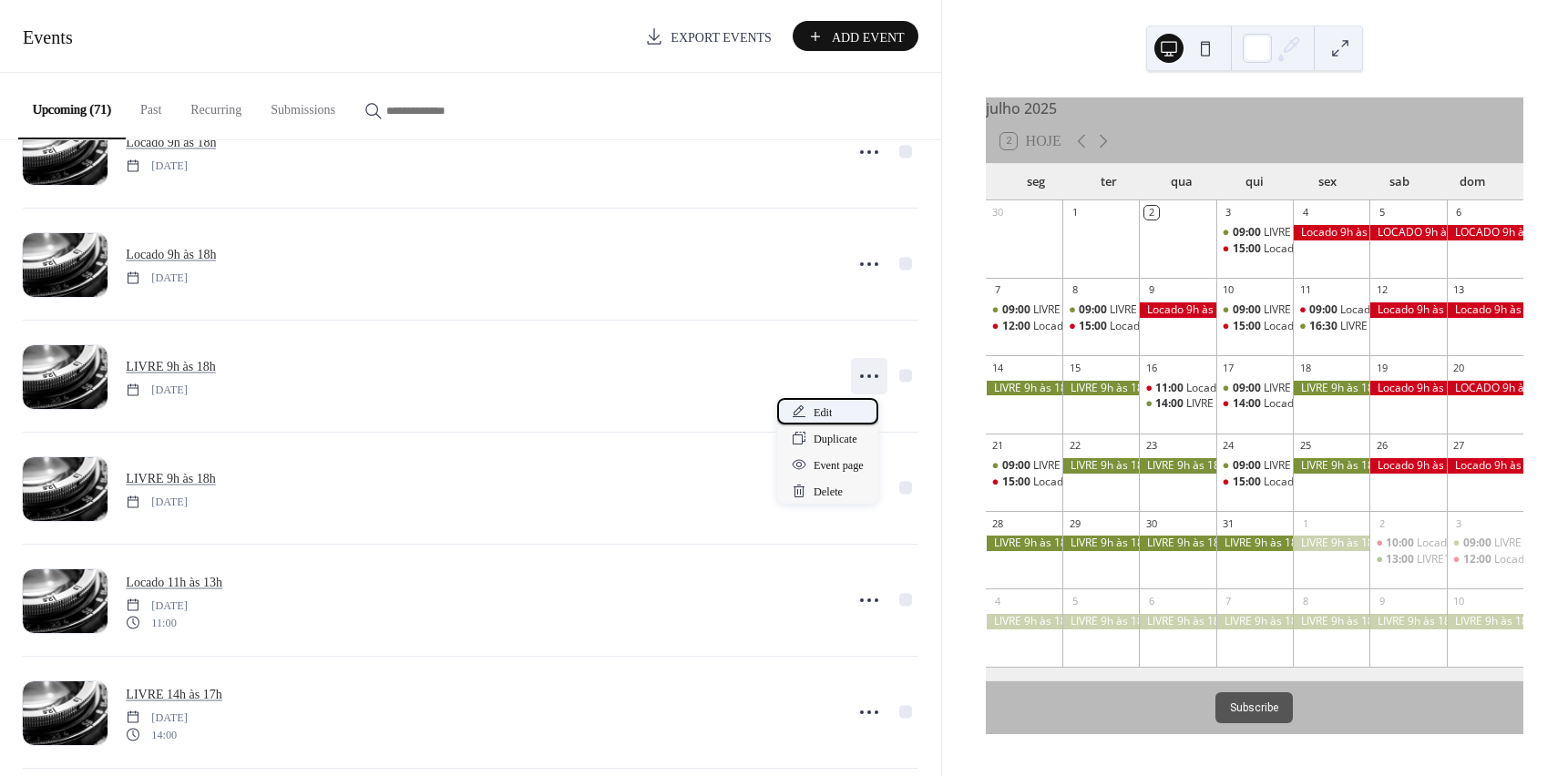 click on "Edit" at bounding box center (823, 413) 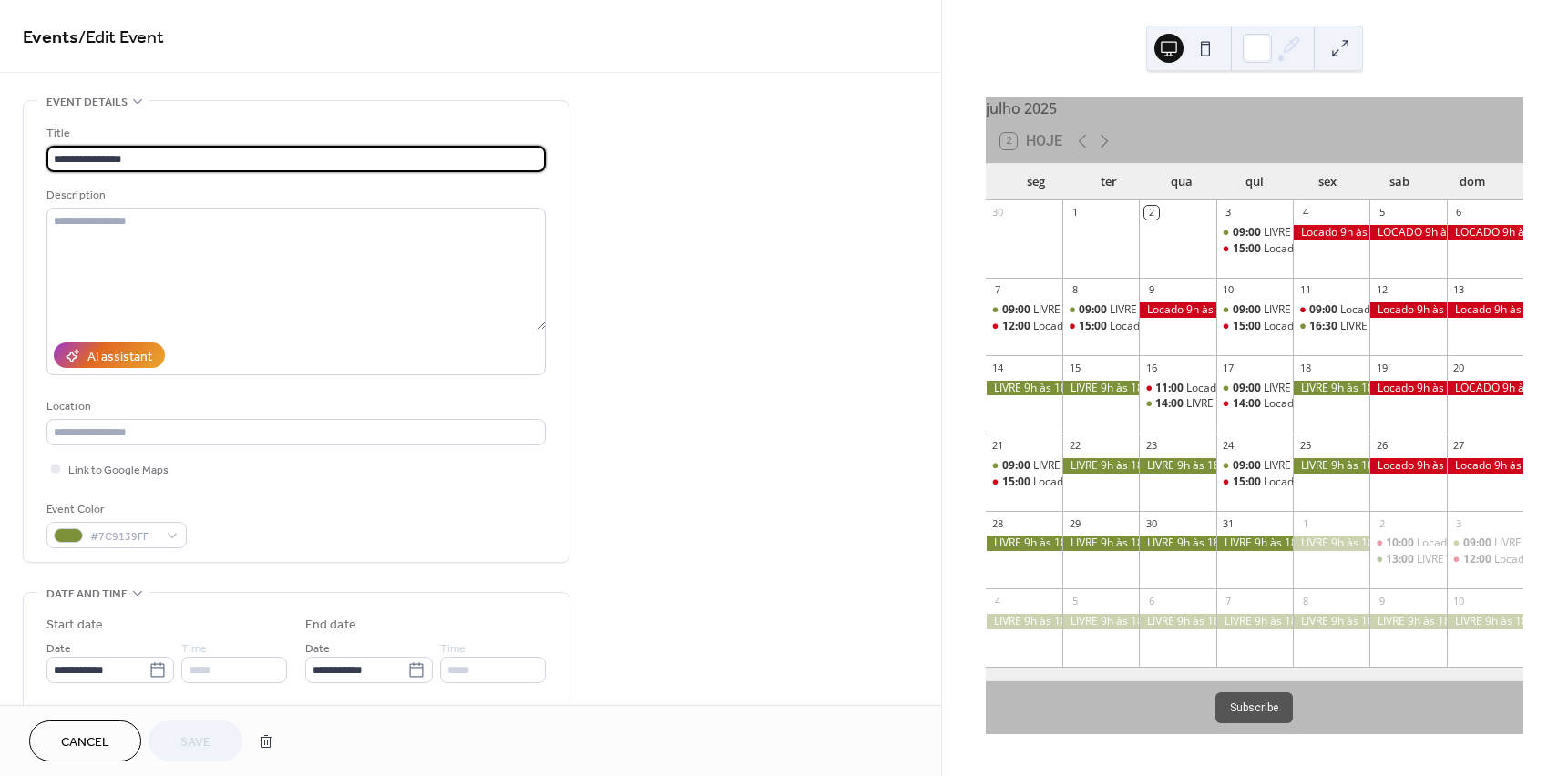 drag, startPoint x: 117, startPoint y: 157, endPoint x: 158, endPoint y: 157, distance: 41 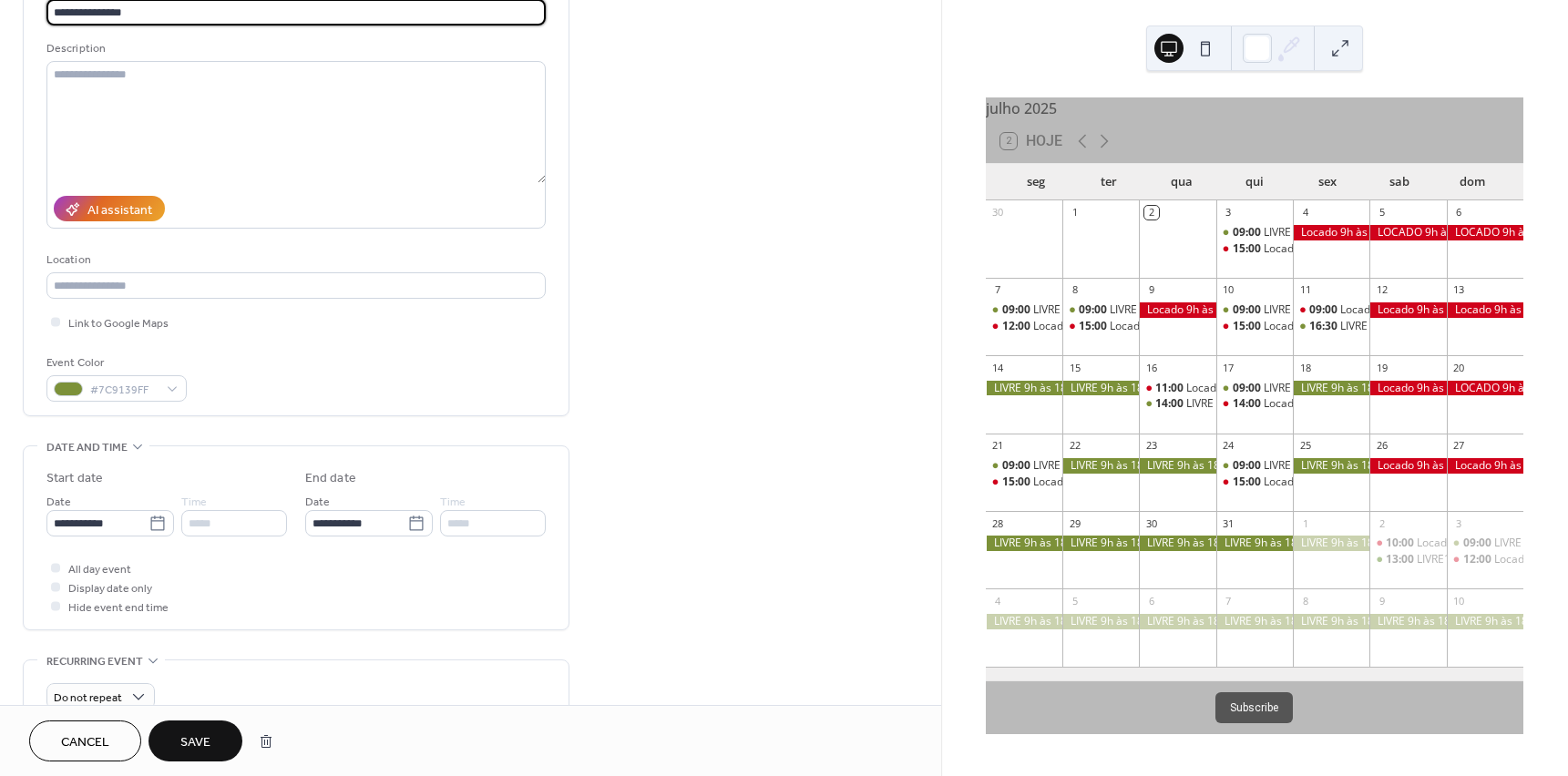 scroll, scrollTop: 182, scrollLeft: 0, axis: vertical 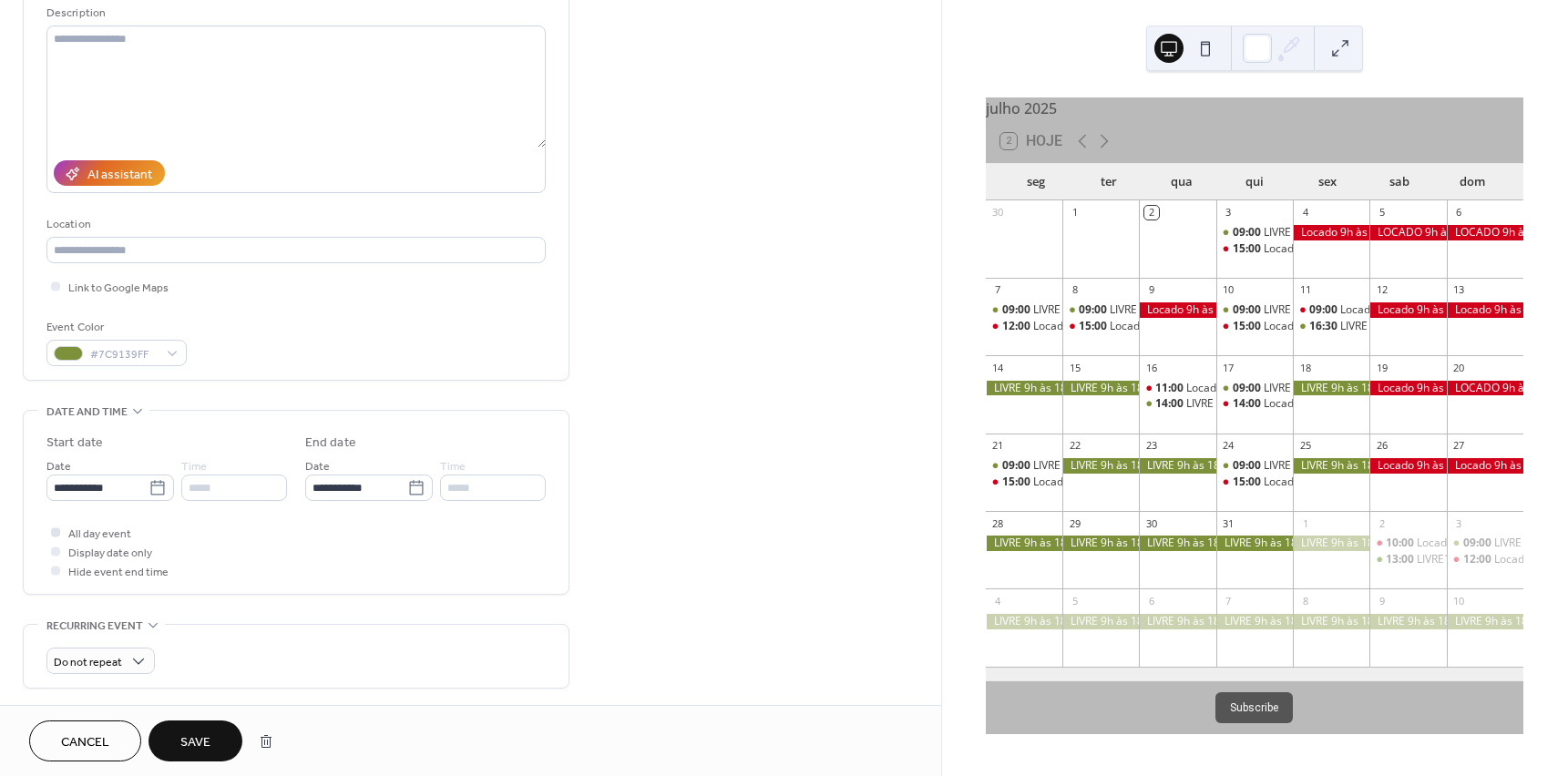 type on "**********" 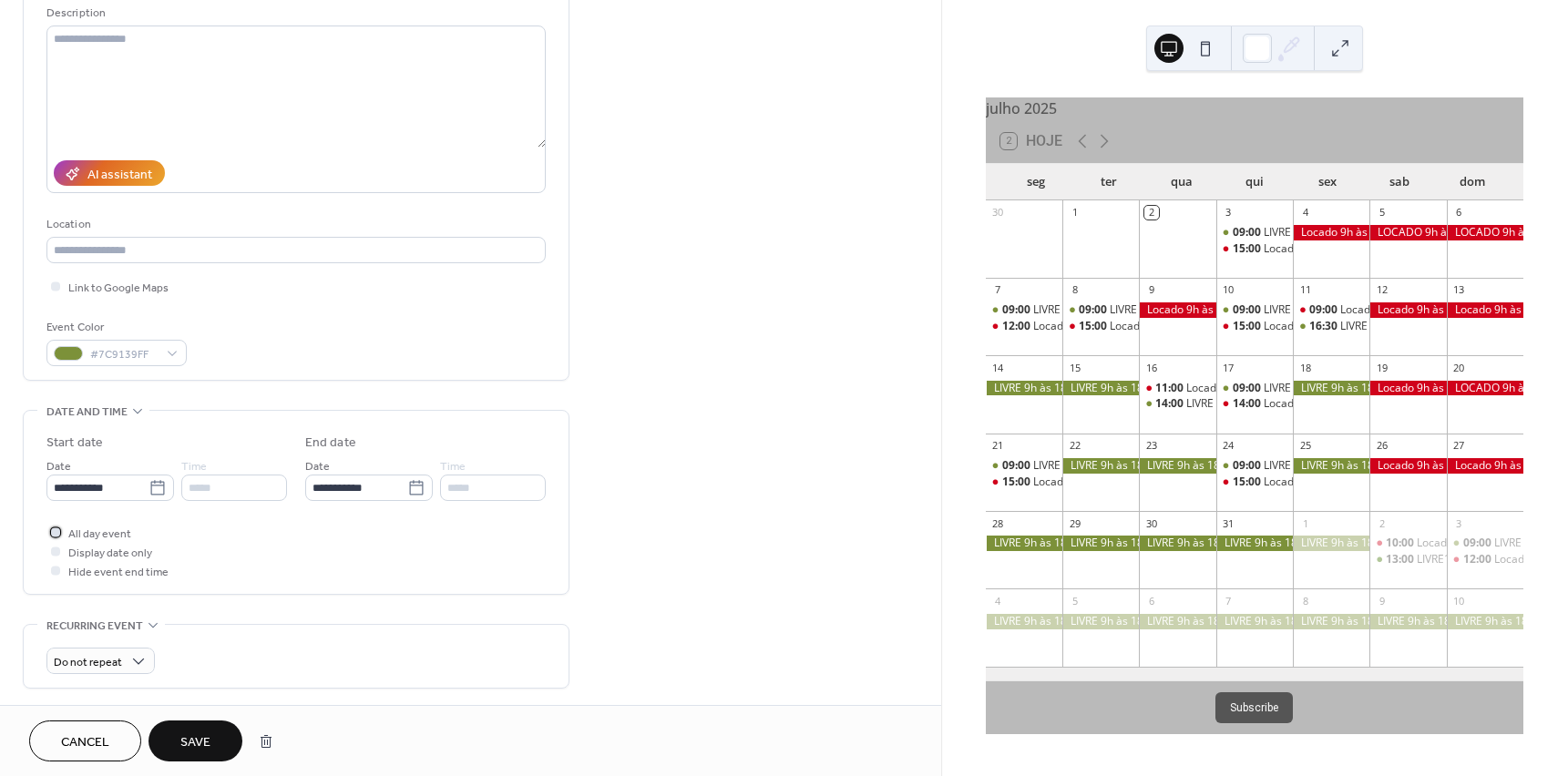 click 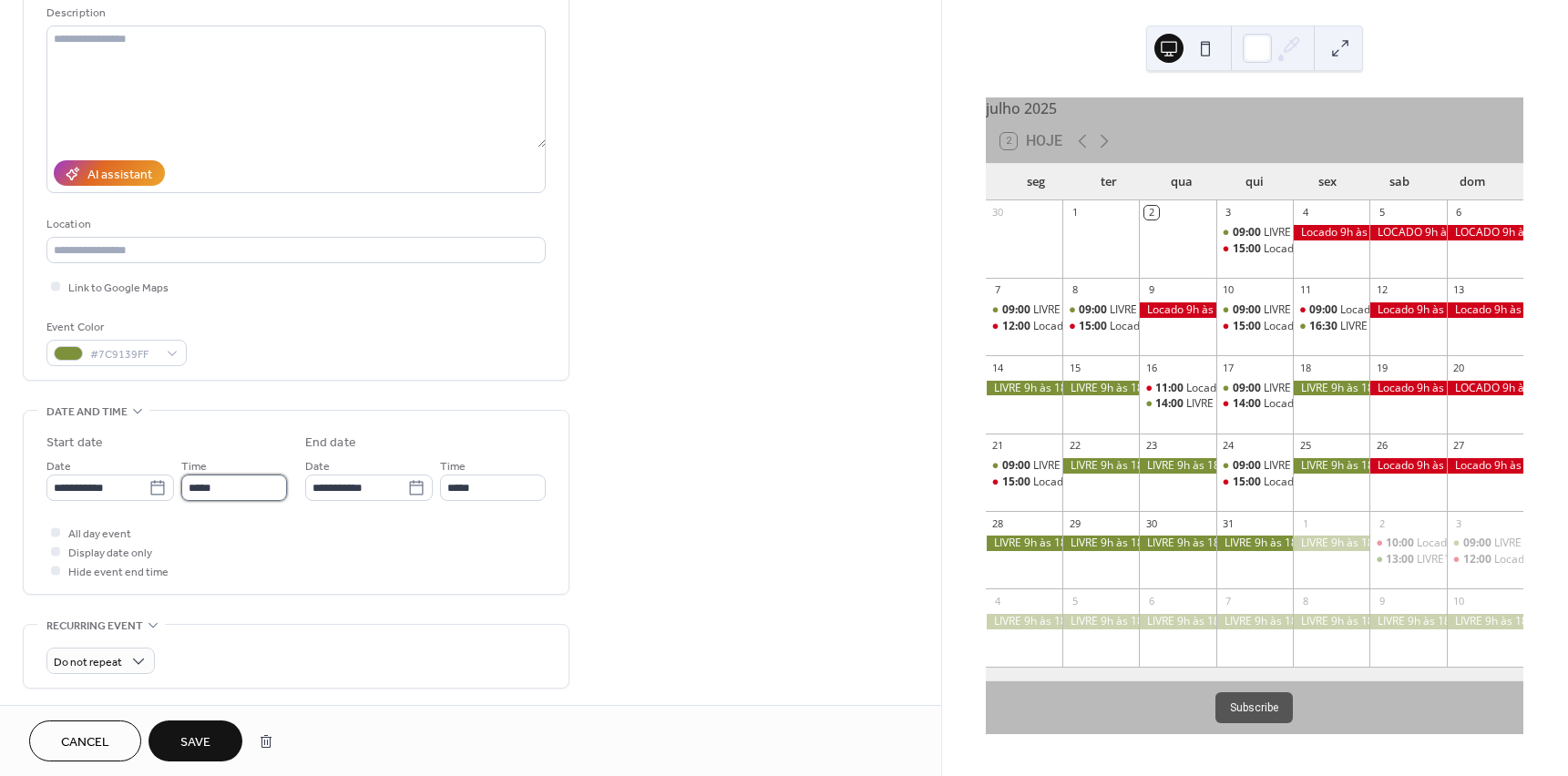 click on "*****" at bounding box center [234, 487] 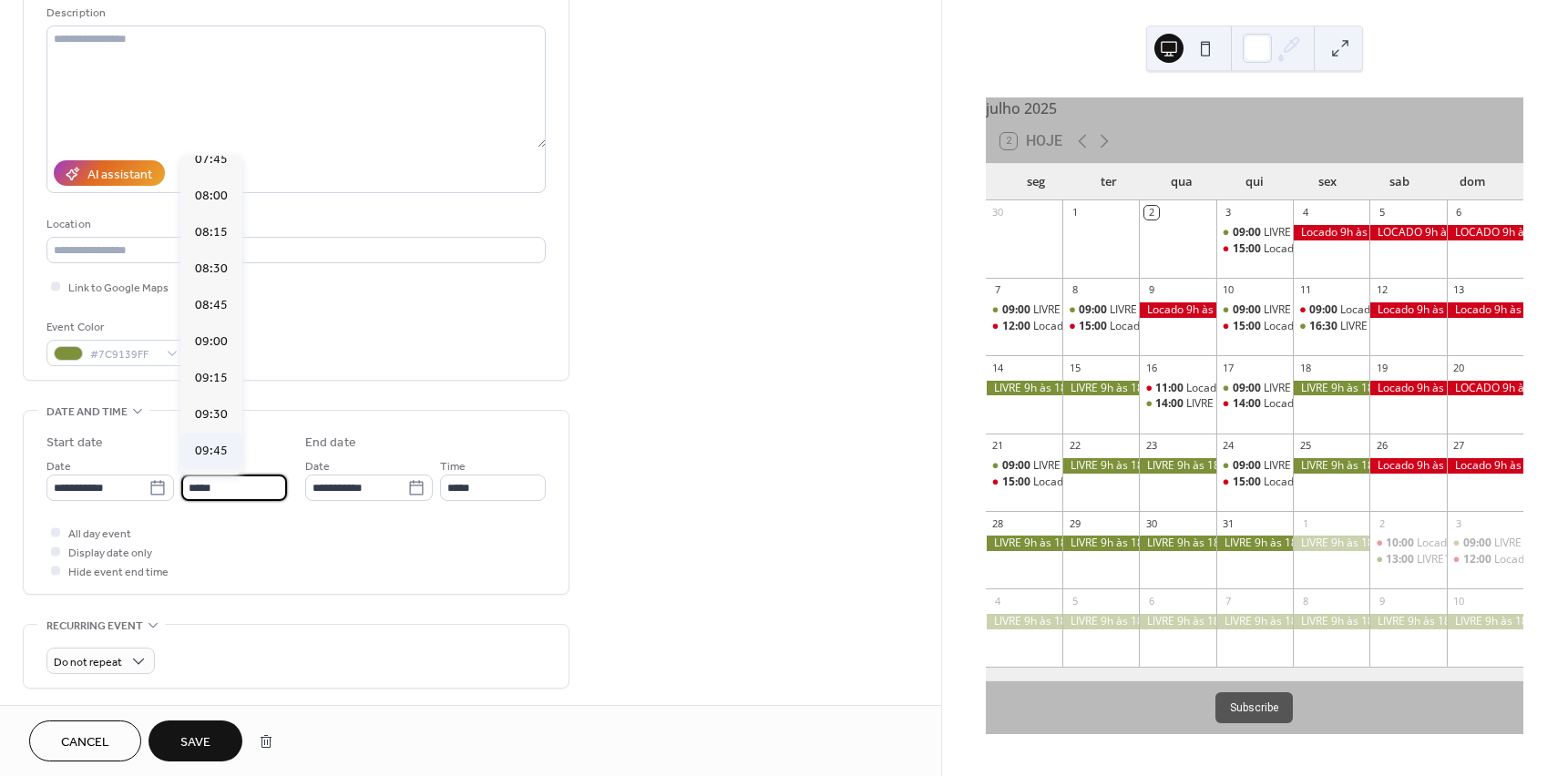 scroll, scrollTop: 1184, scrollLeft: 0, axis: vertical 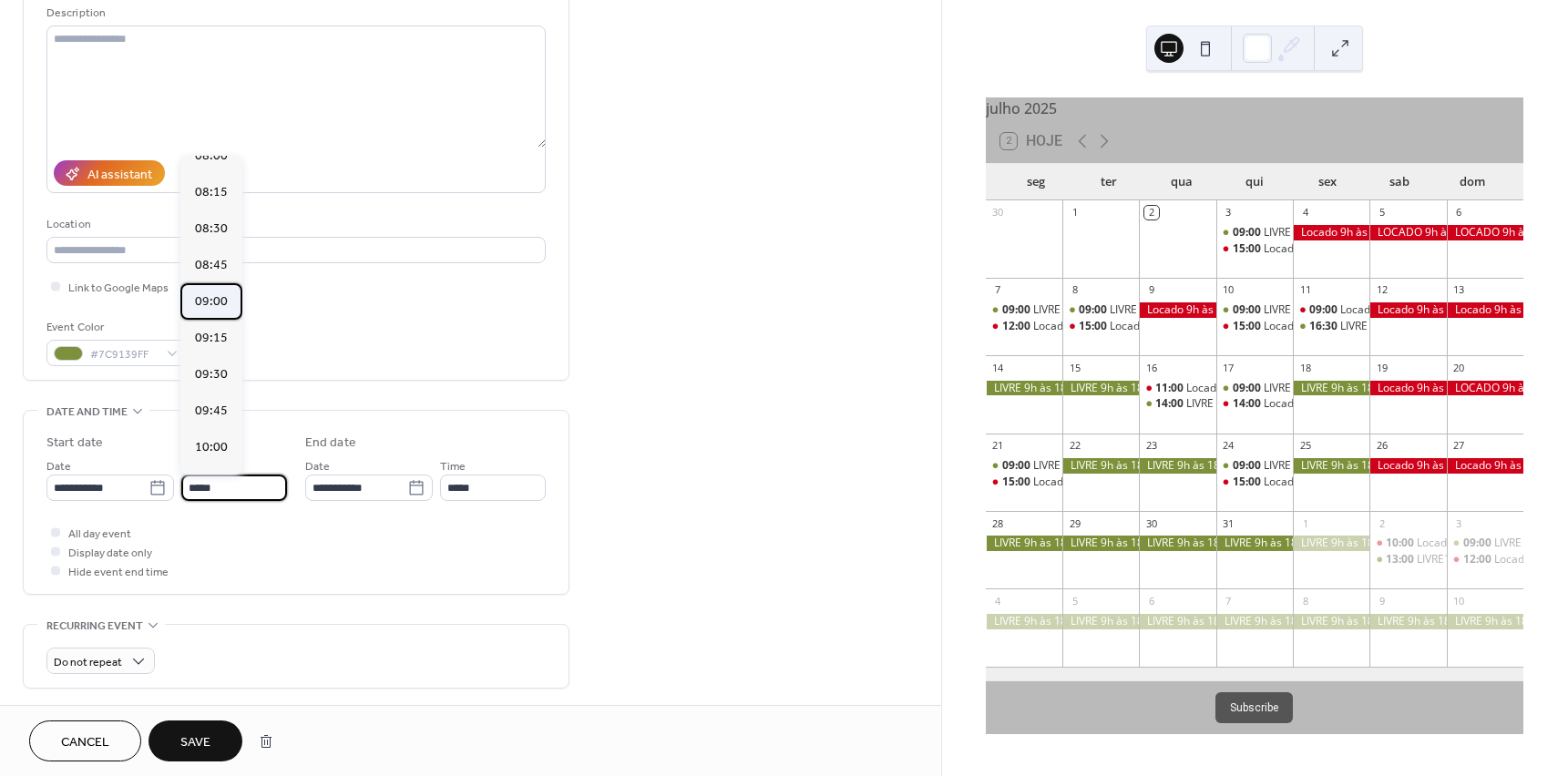 click on "09:00" at bounding box center (211, 301) 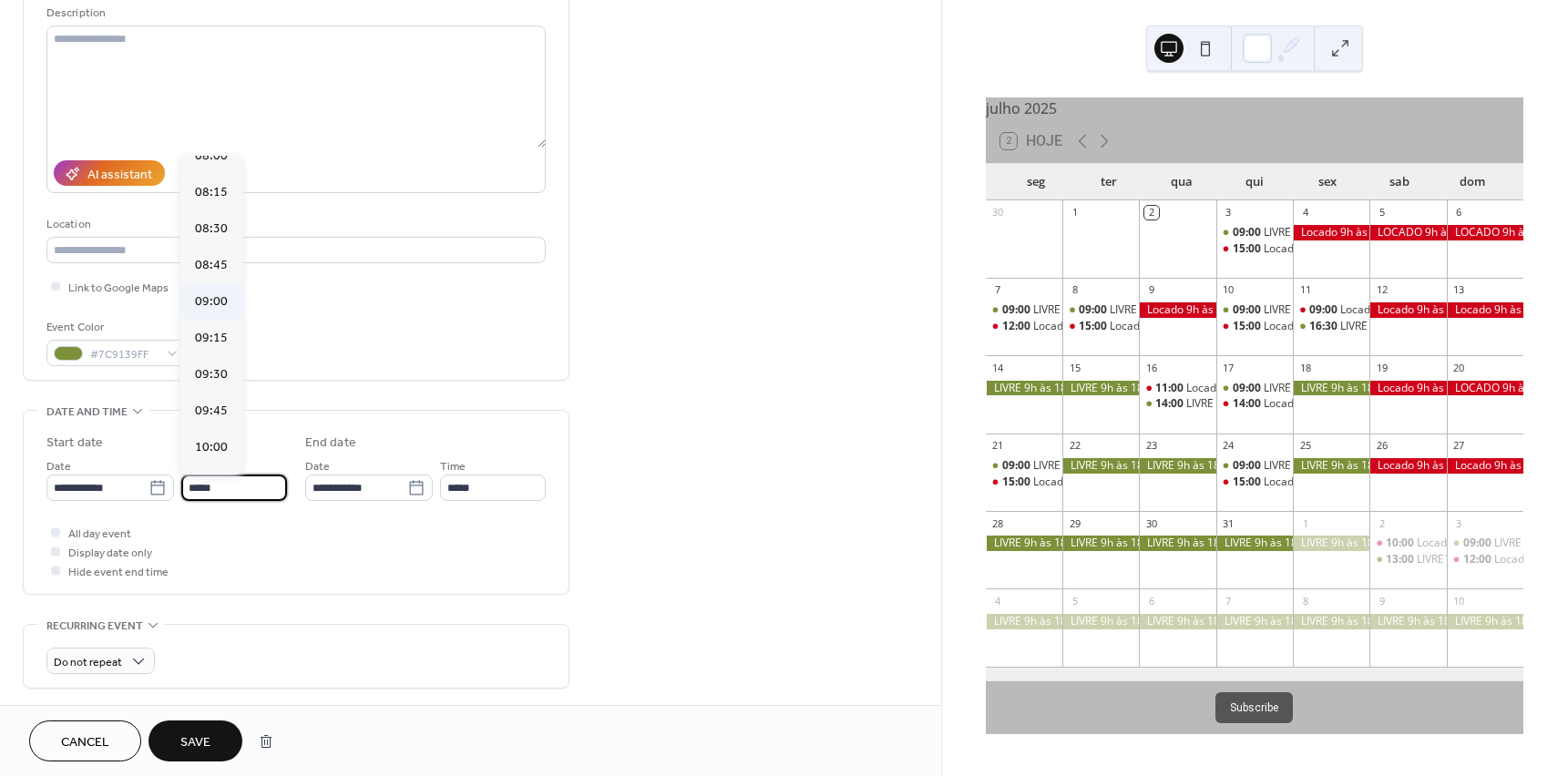 type on "*****" 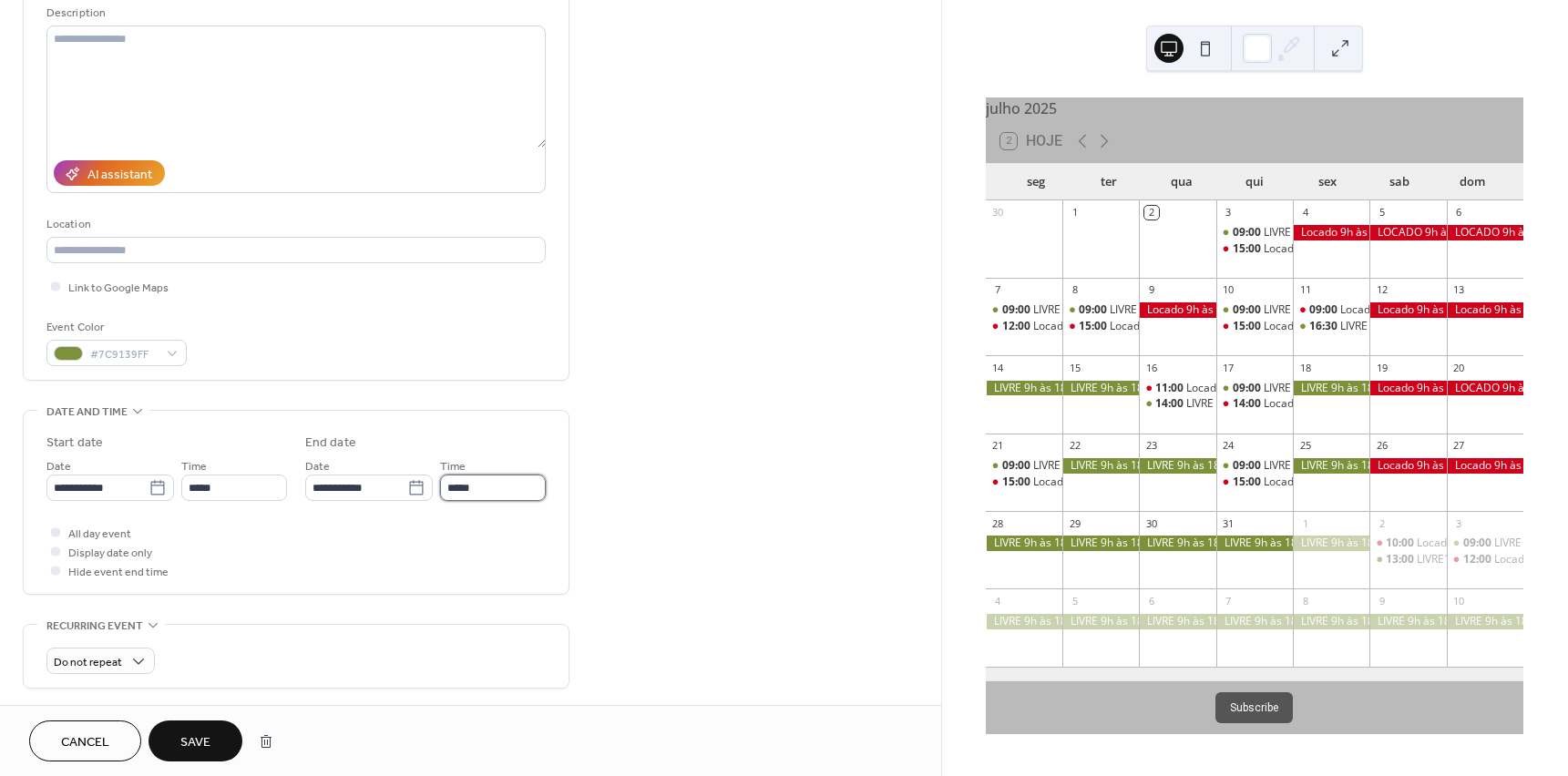 click on "*****" at bounding box center [493, 487] 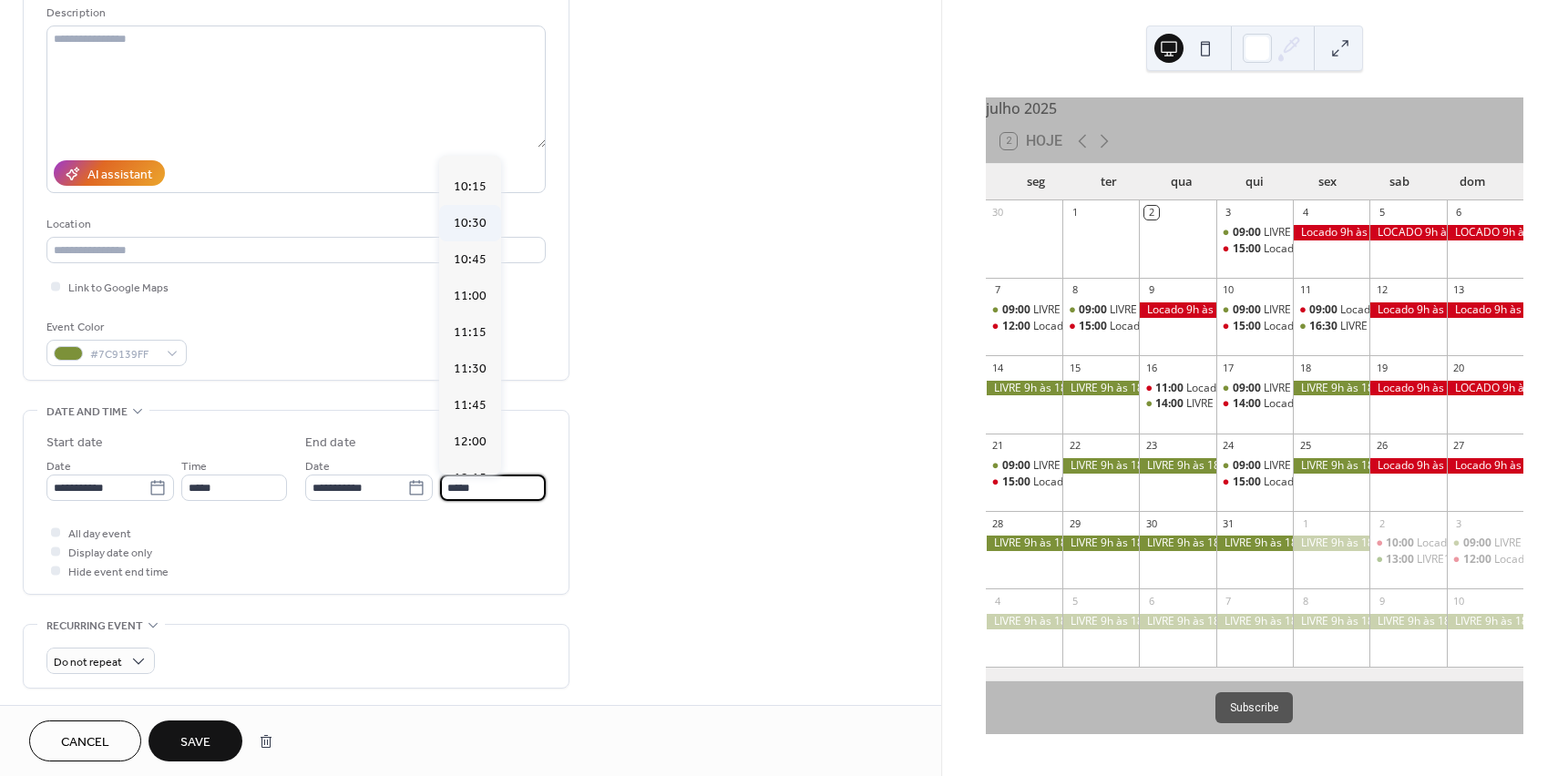 scroll, scrollTop: 182, scrollLeft: 0, axis: vertical 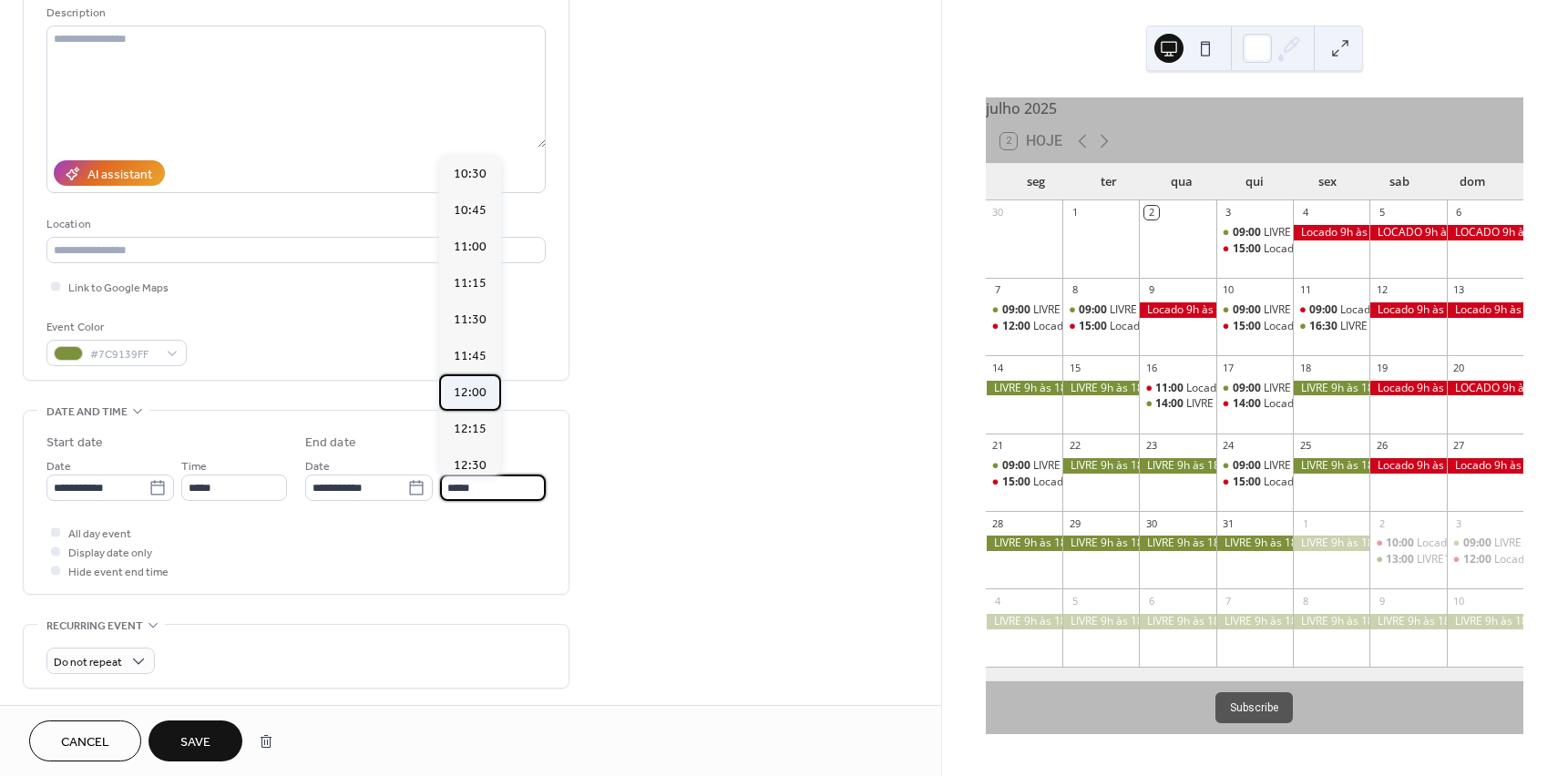 click on "12:00" at bounding box center [470, 393] 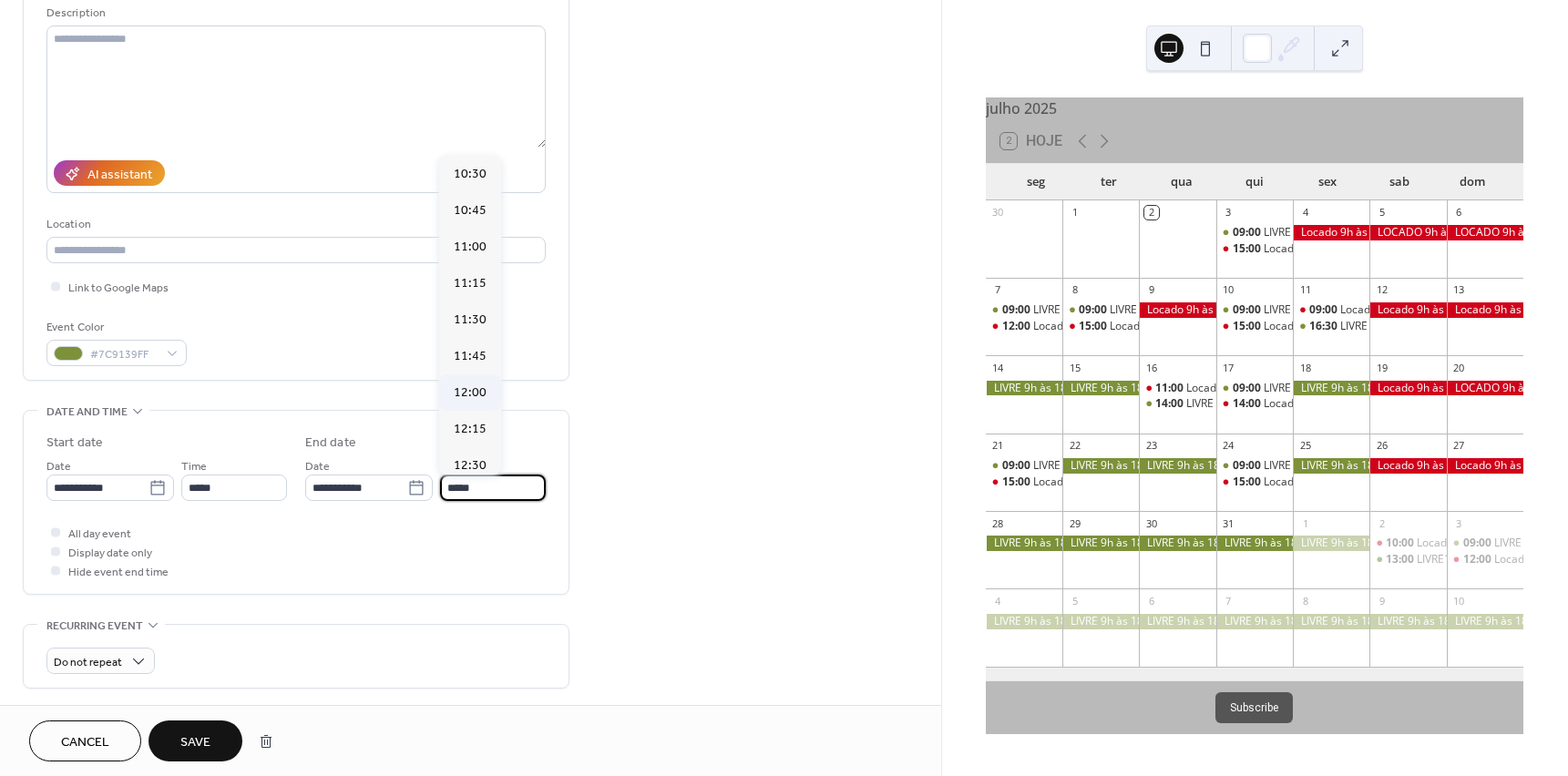 type on "*****" 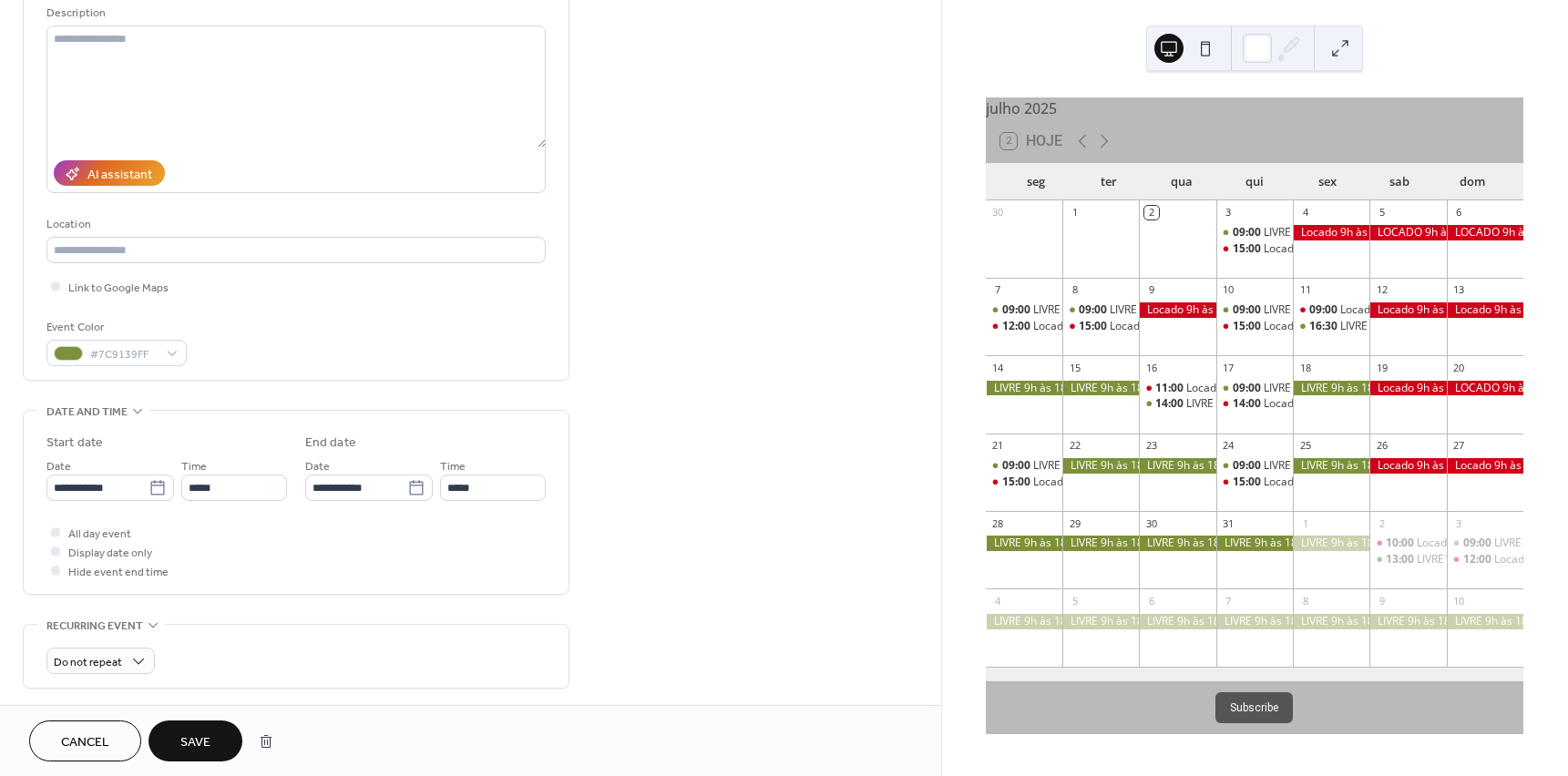 click on "Save" at bounding box center (195, 742) 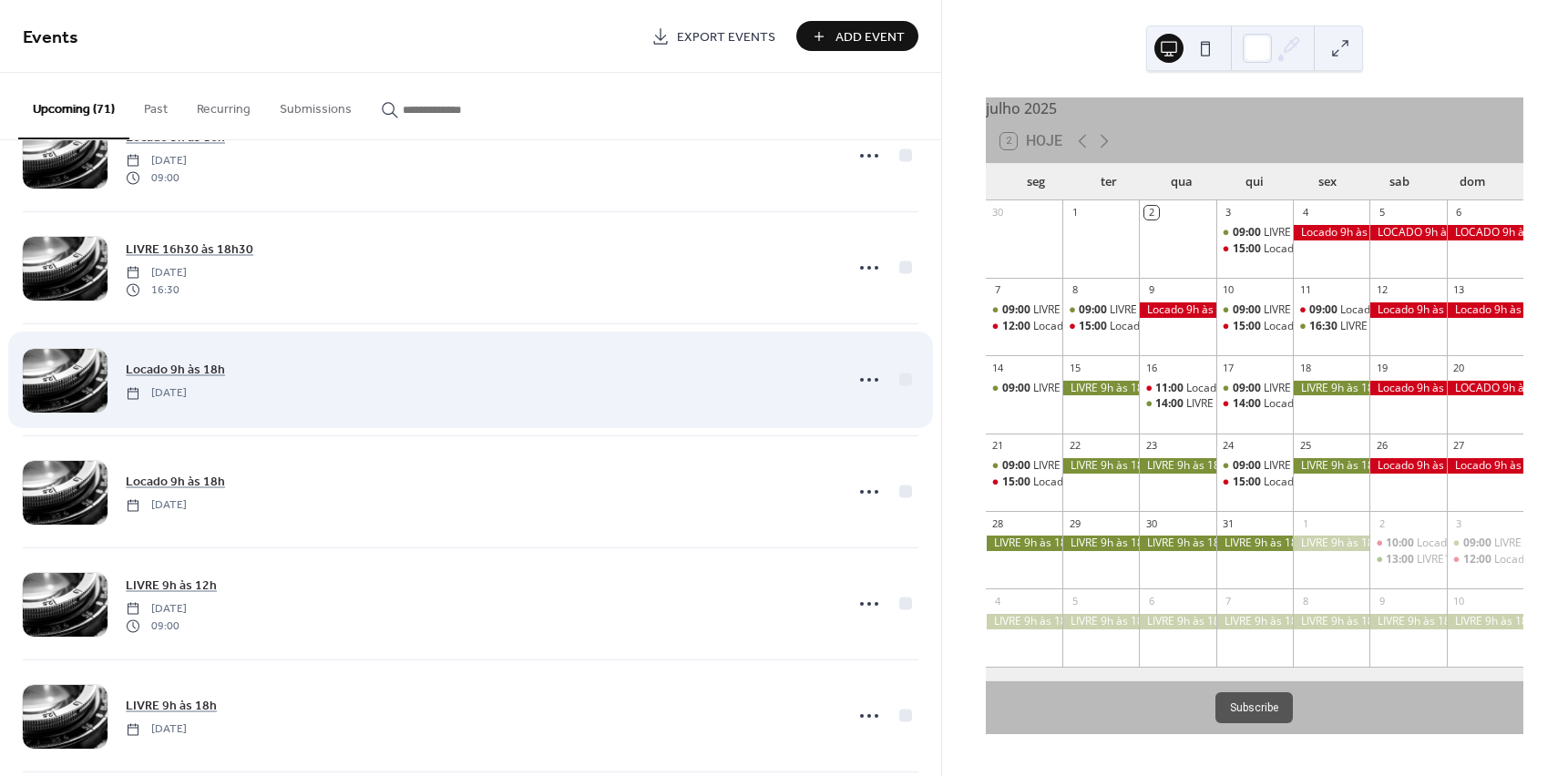 scroll, scrollTop: 1457, scrollLeft: 0, axis: vertical 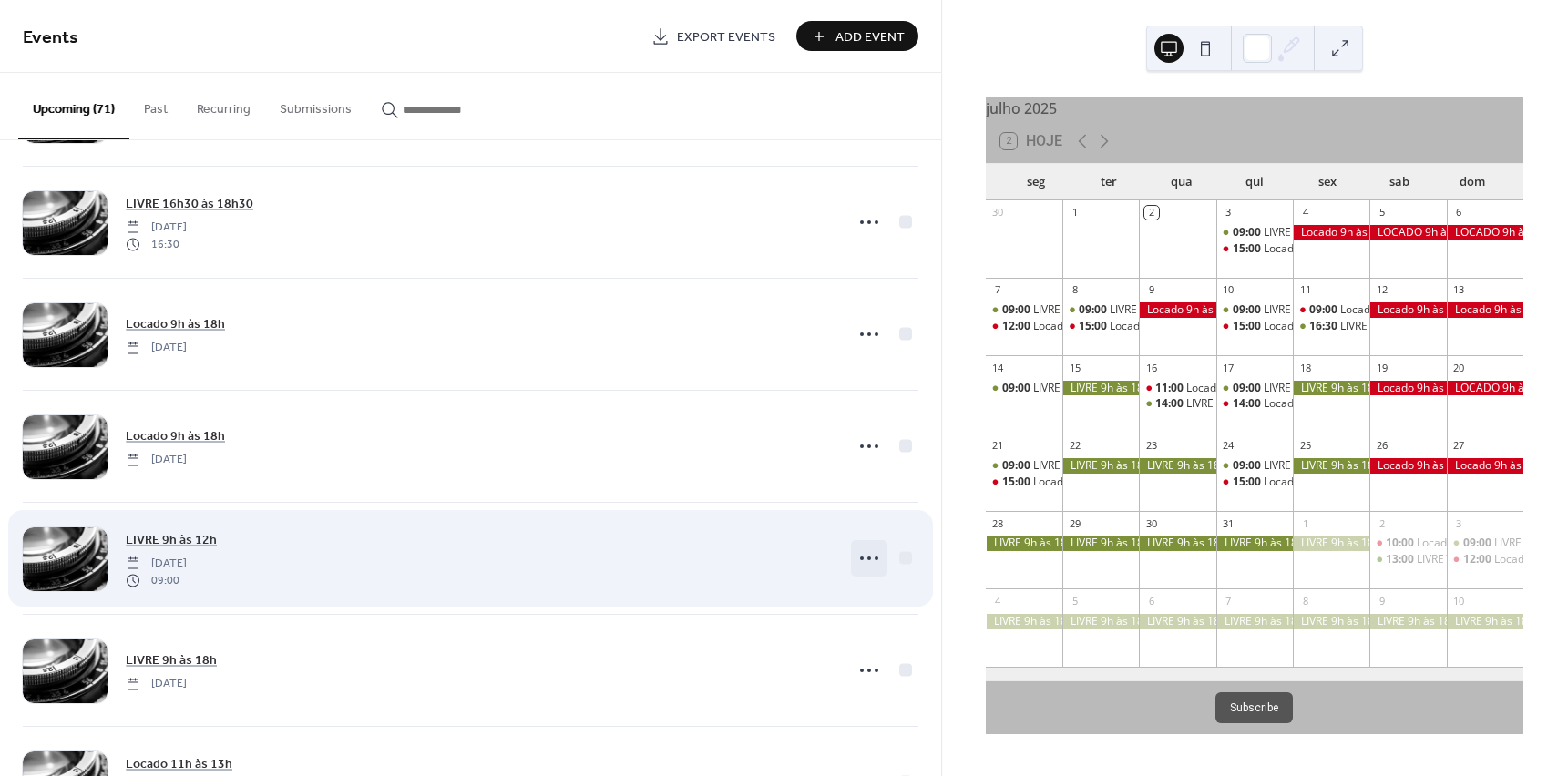 click 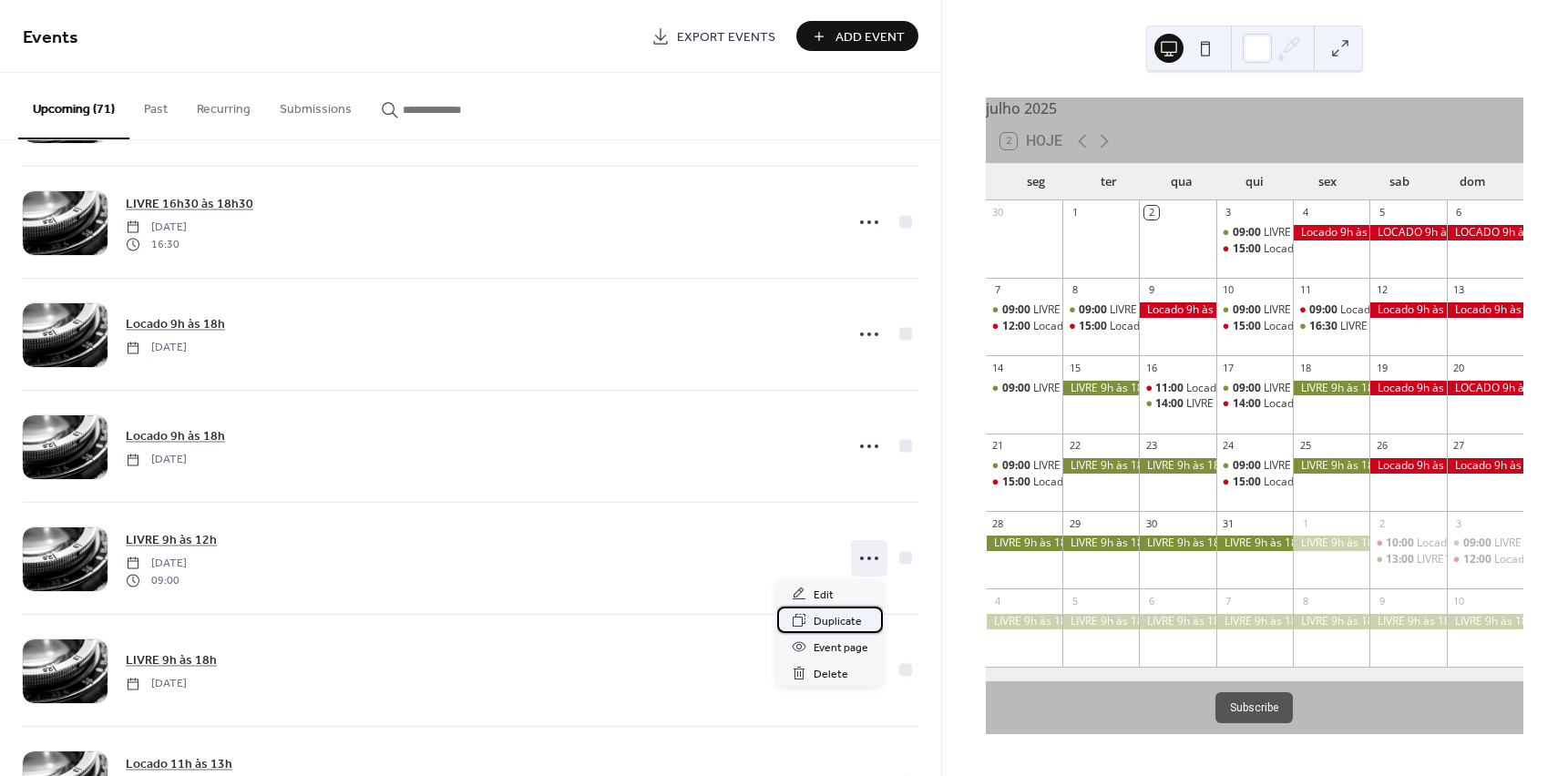 click on "Duplicate" at bounding box center [837, 621] 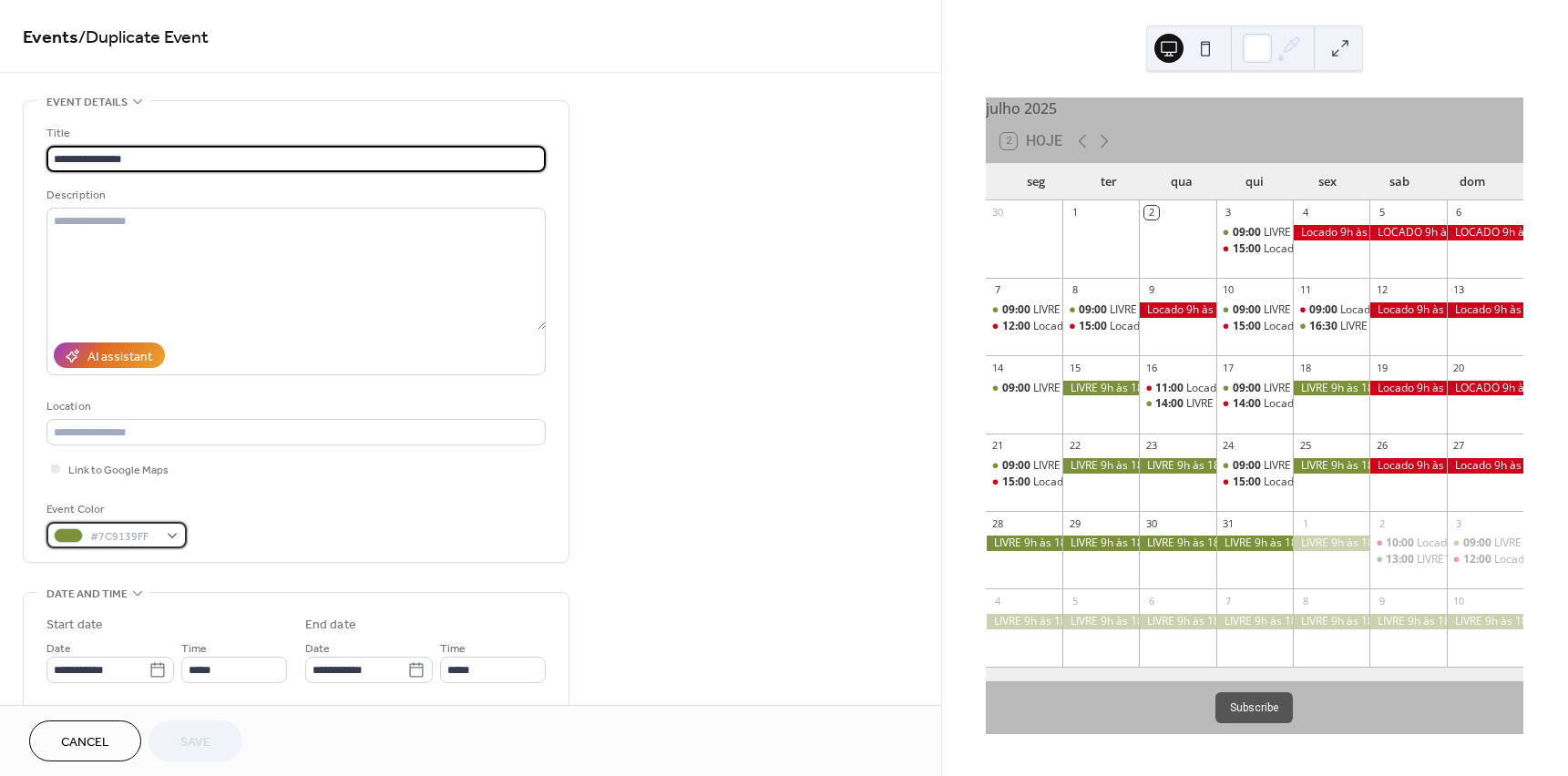 click on "#7C9139FF" at bounding box center (117, 535) 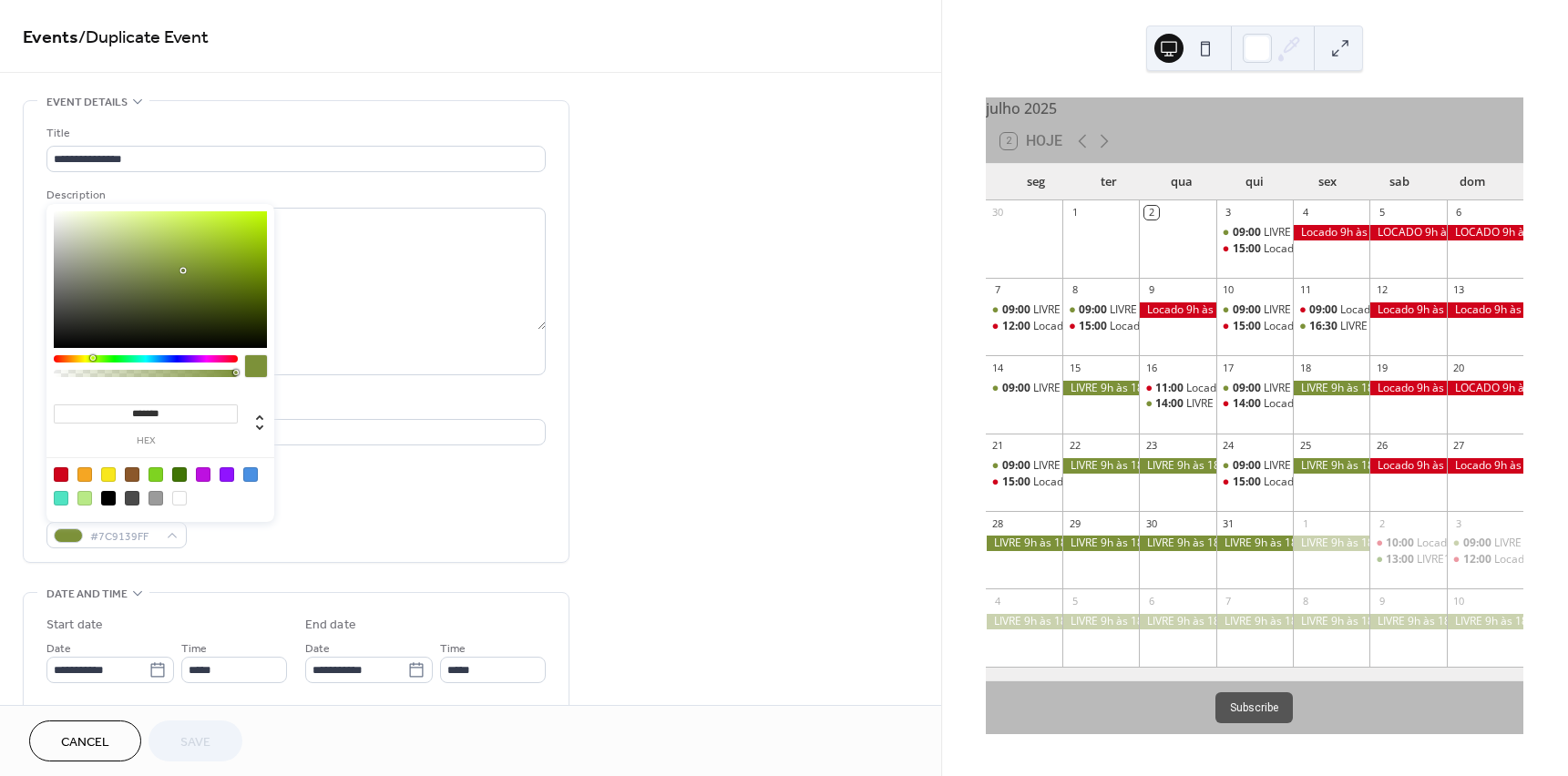 click at bounding box center [61, 475] 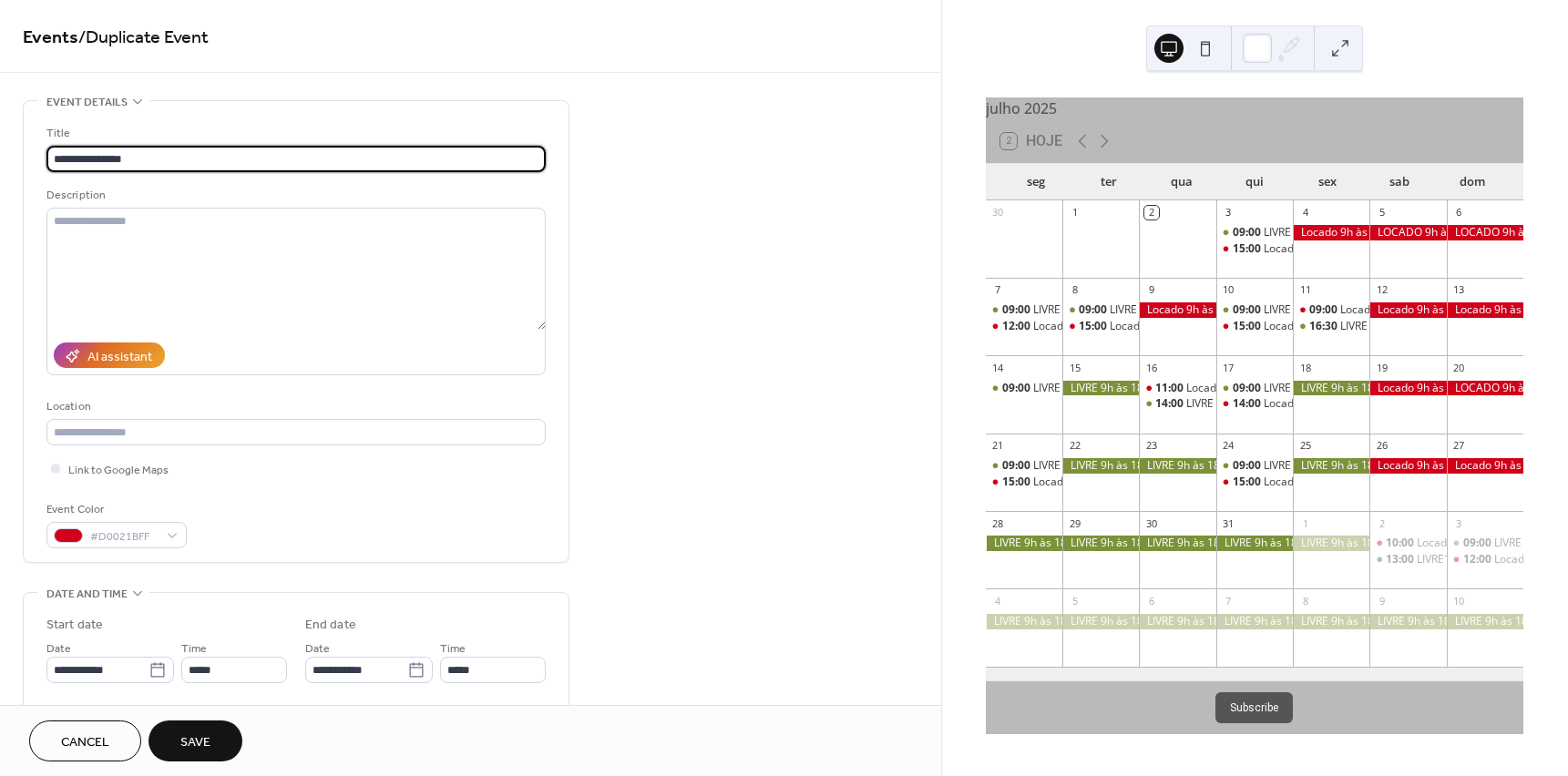 drag, startPoint x: 157, startPoint y: 158, endPoint x: -26, endPoint y: 166, distance: 183.17478 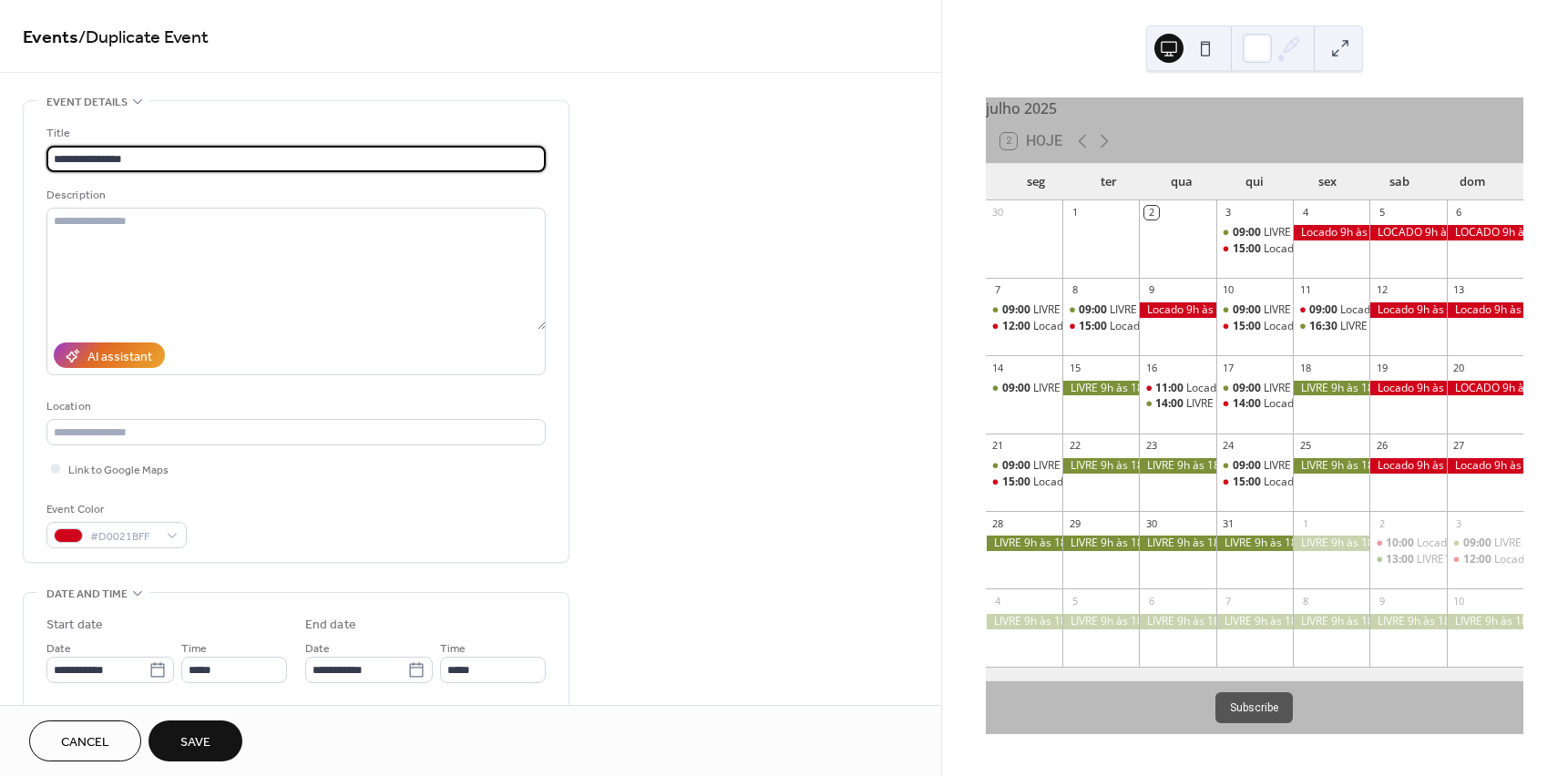 click on "**********" at bounding box center [784, 388] 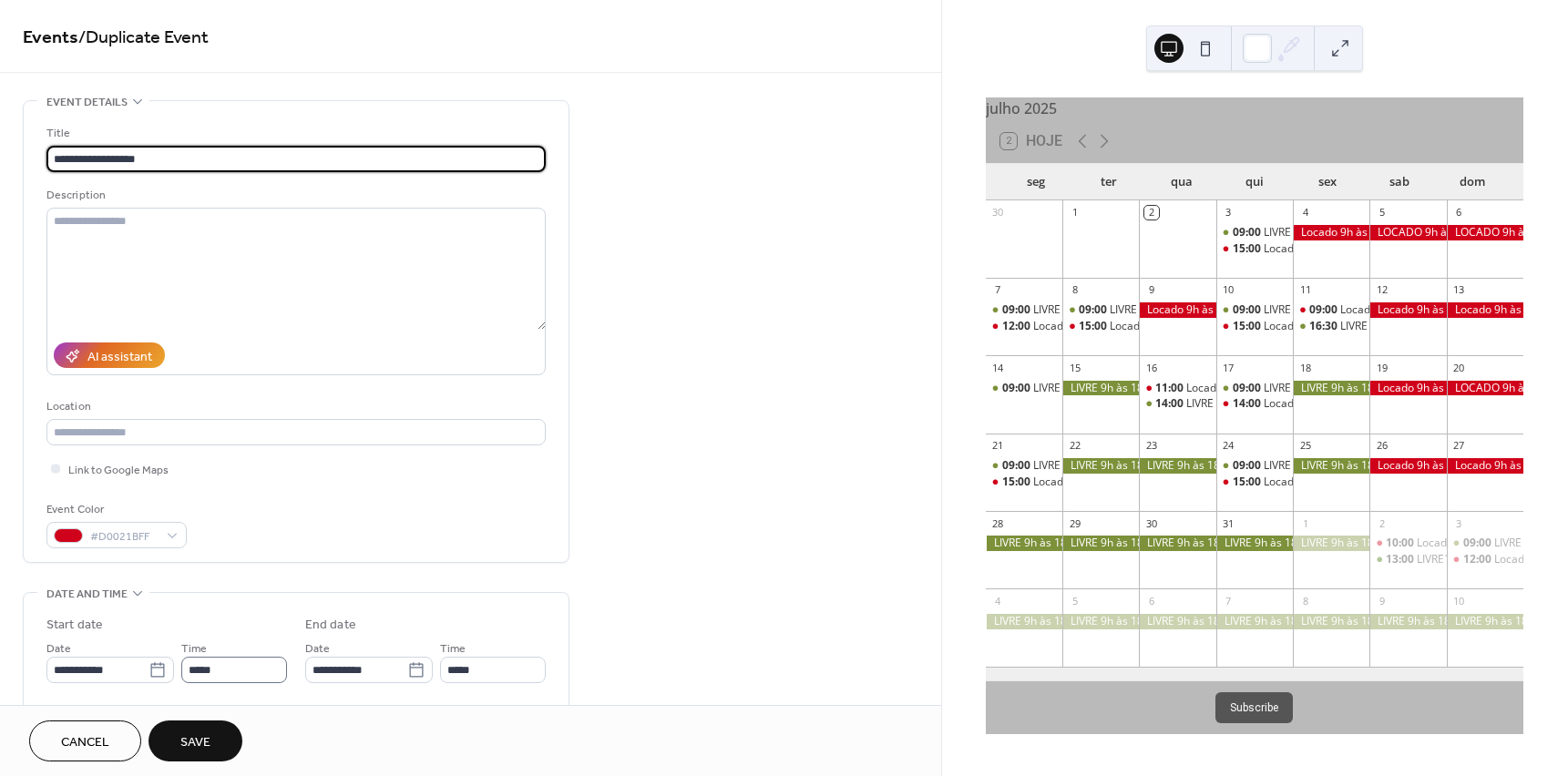 type on "**********" 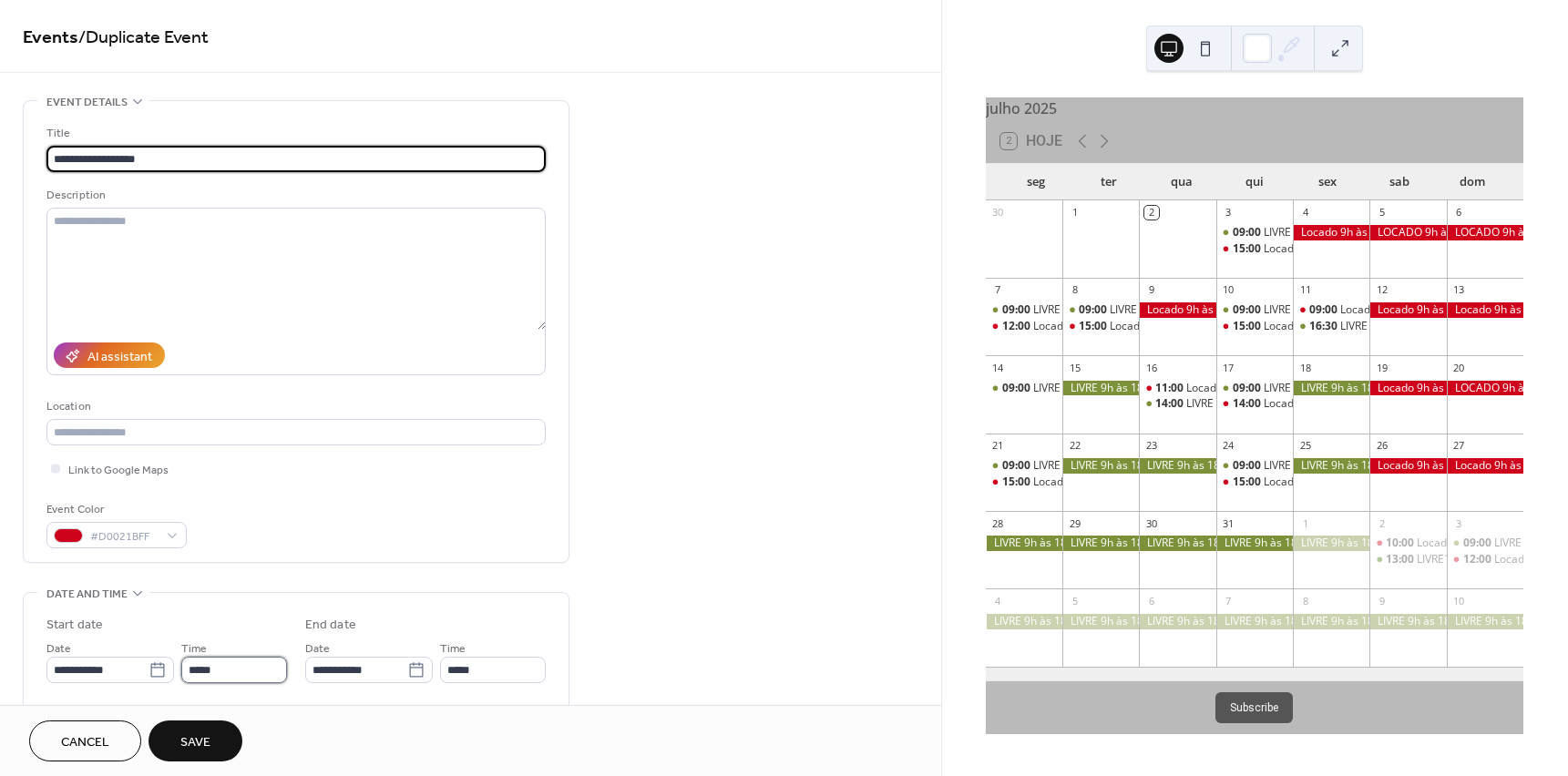 click on "*****" at bounding box center (234, 669) 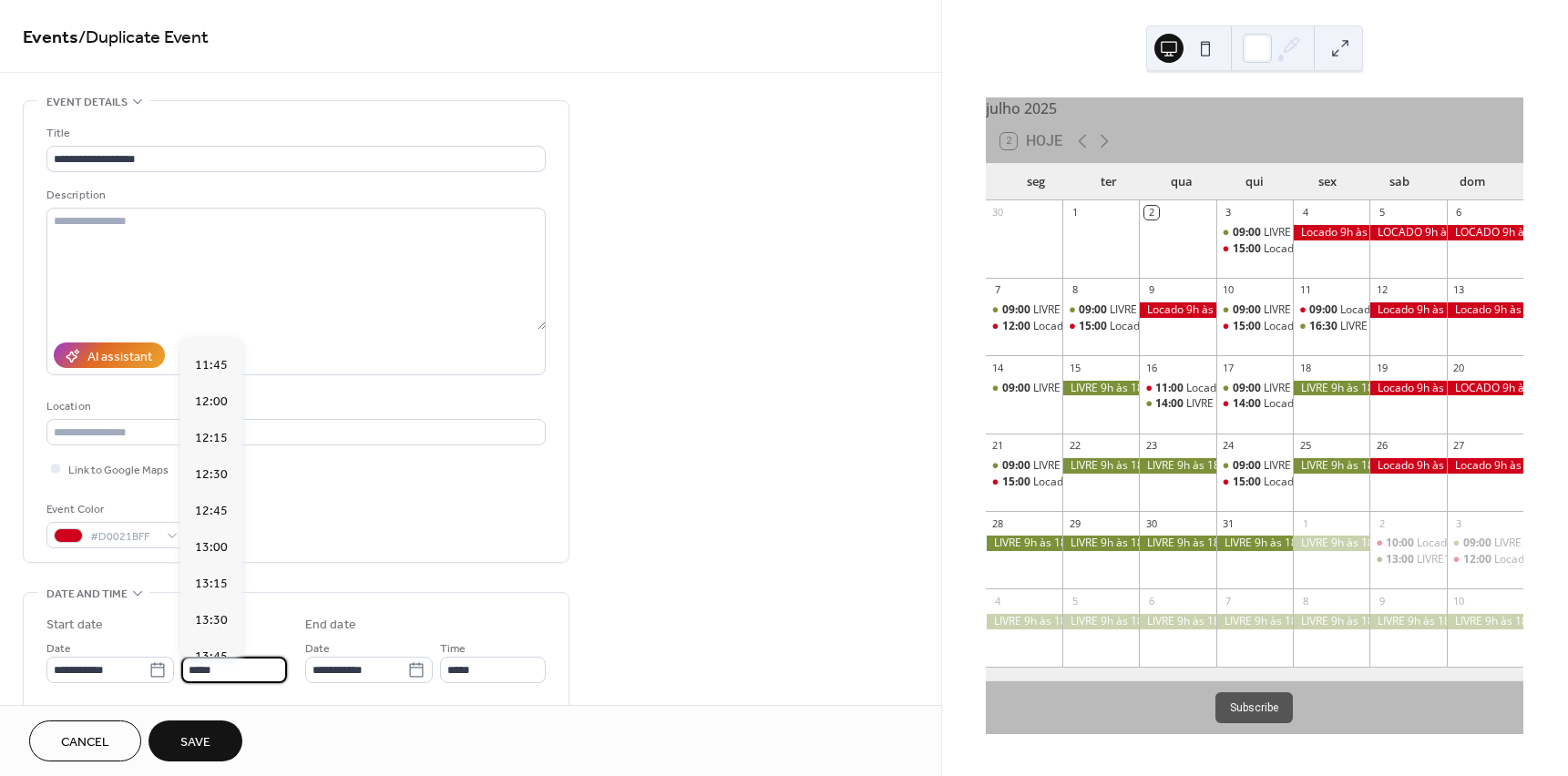 scroll, scrollTop: 1709, scrollLeft: 0, axis: vertical 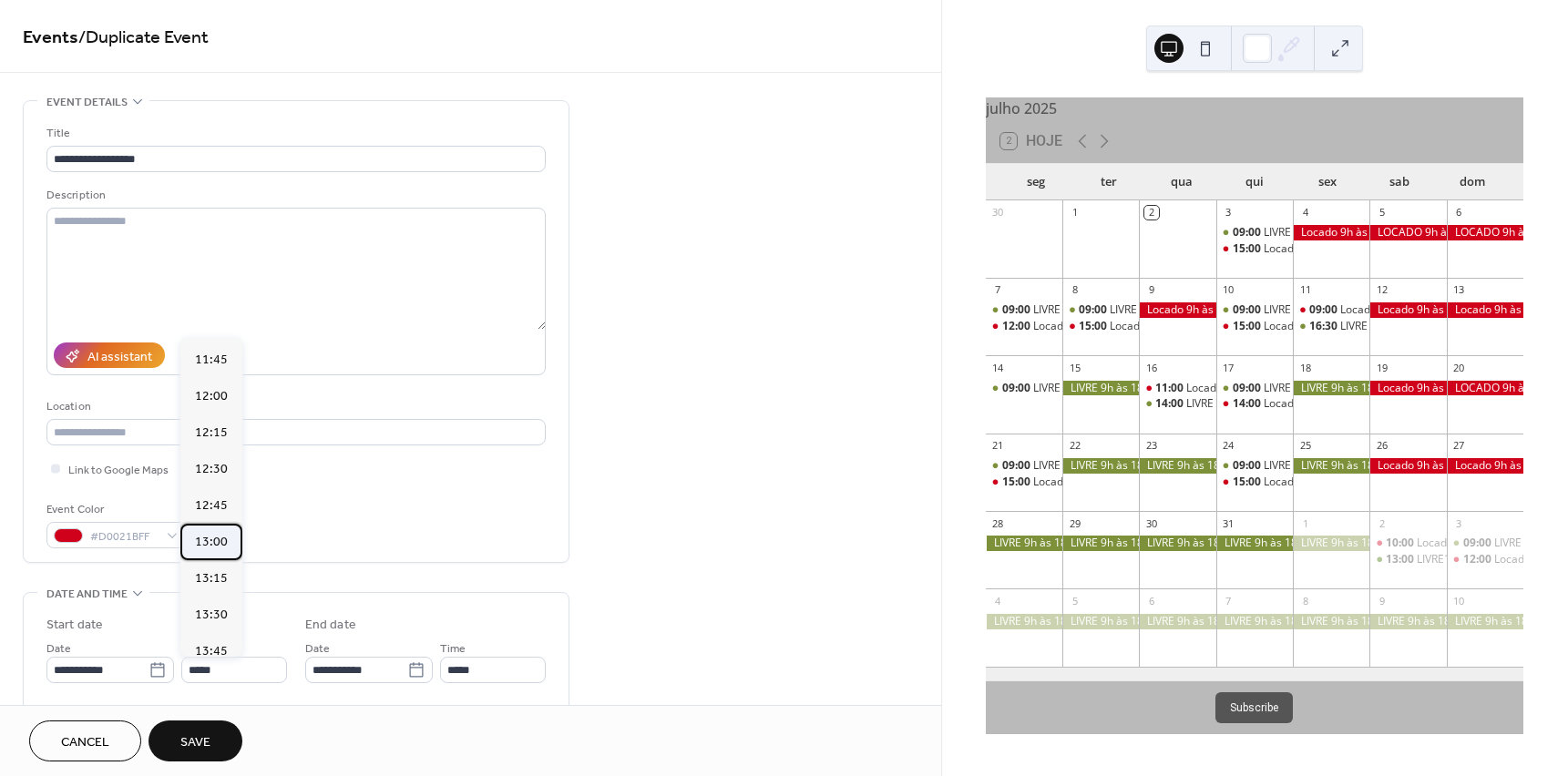 click on "13:00" at bounding box center [211, 542] 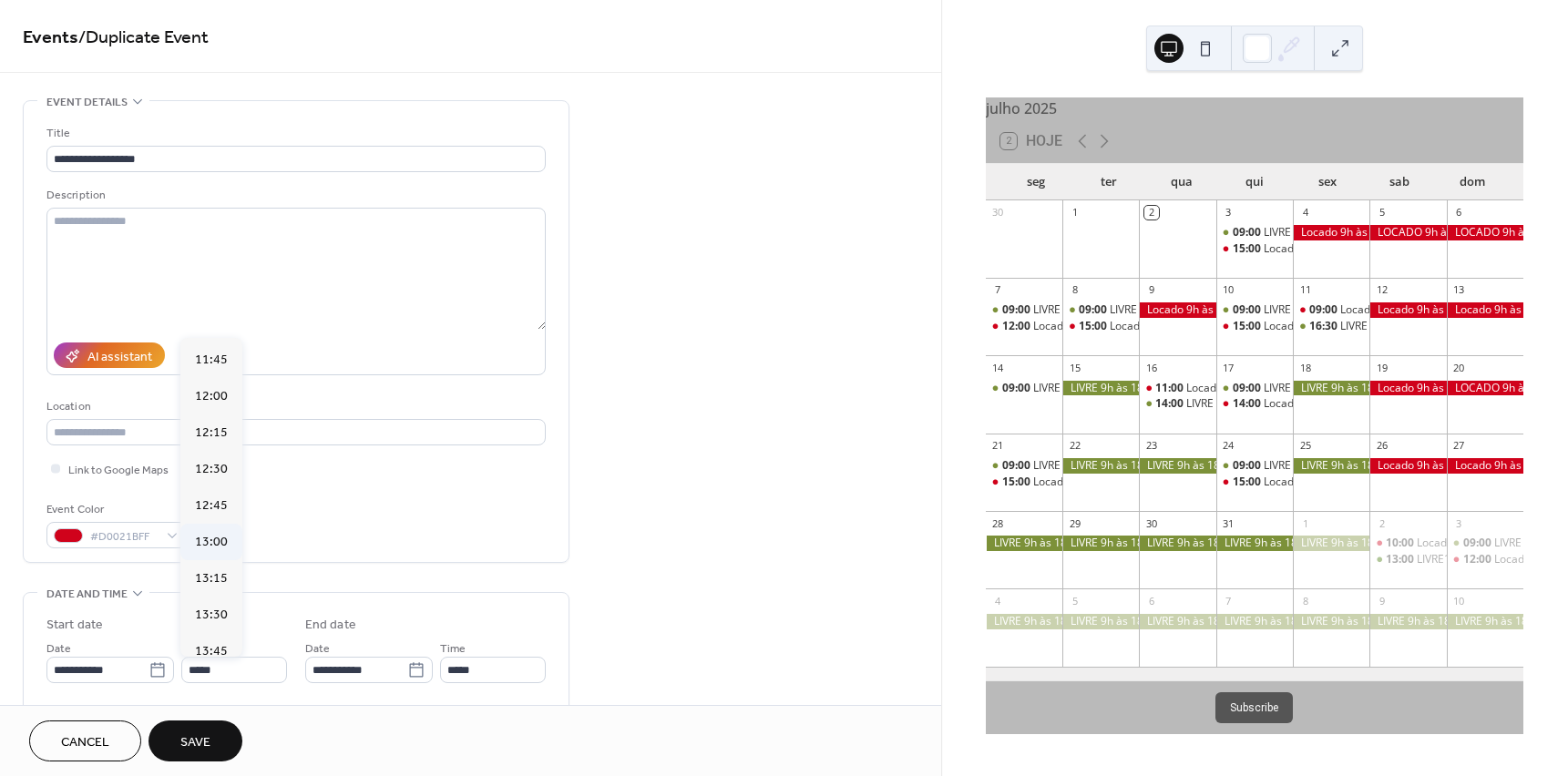 type on "*****" 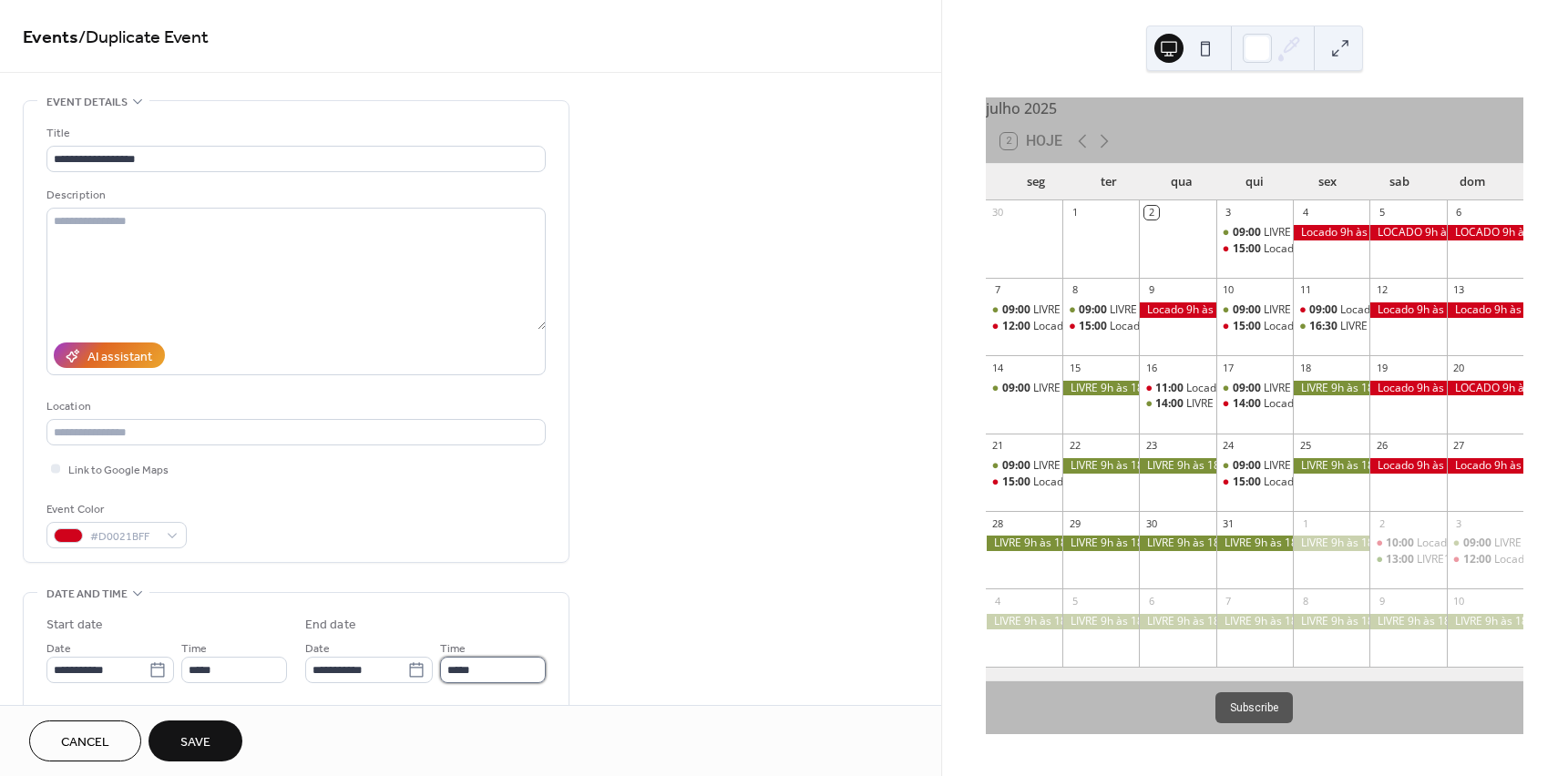 click on "*****" at bounding box center (493, 669) 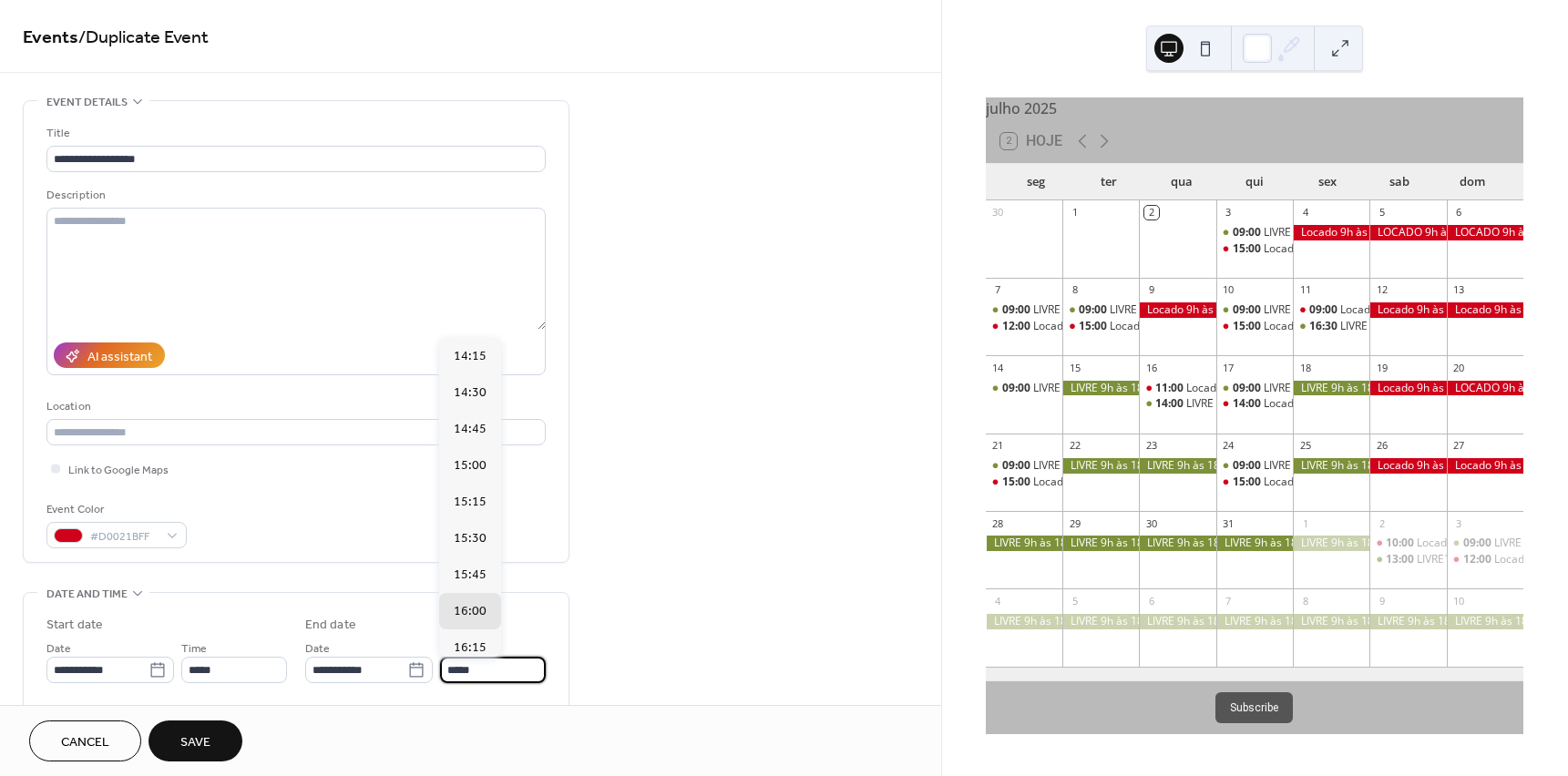scroll, scrollTop: 138, scrollLeft: 0, axis: vertical 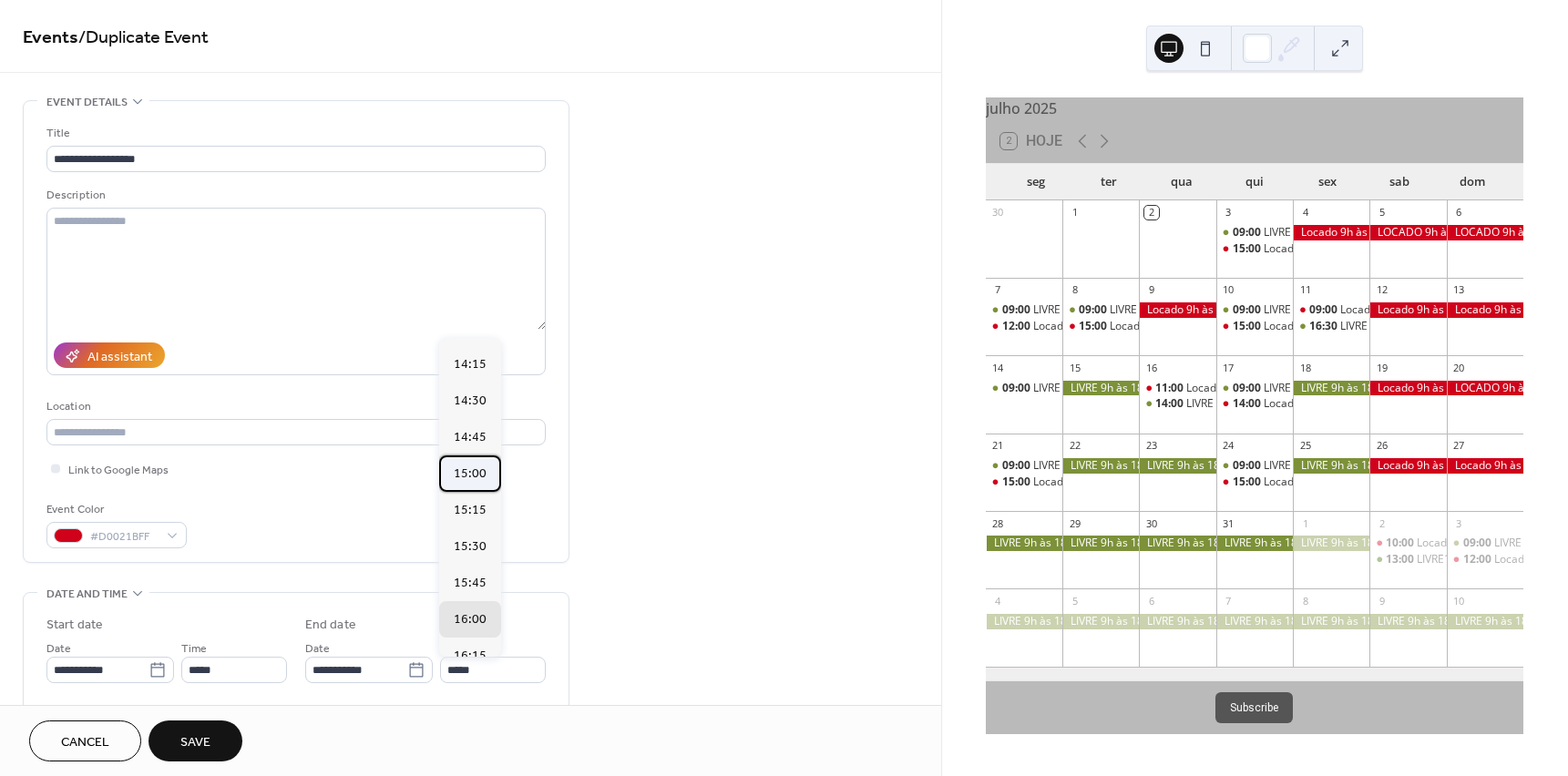 click on "15:00" at bounding box center (470, 474) 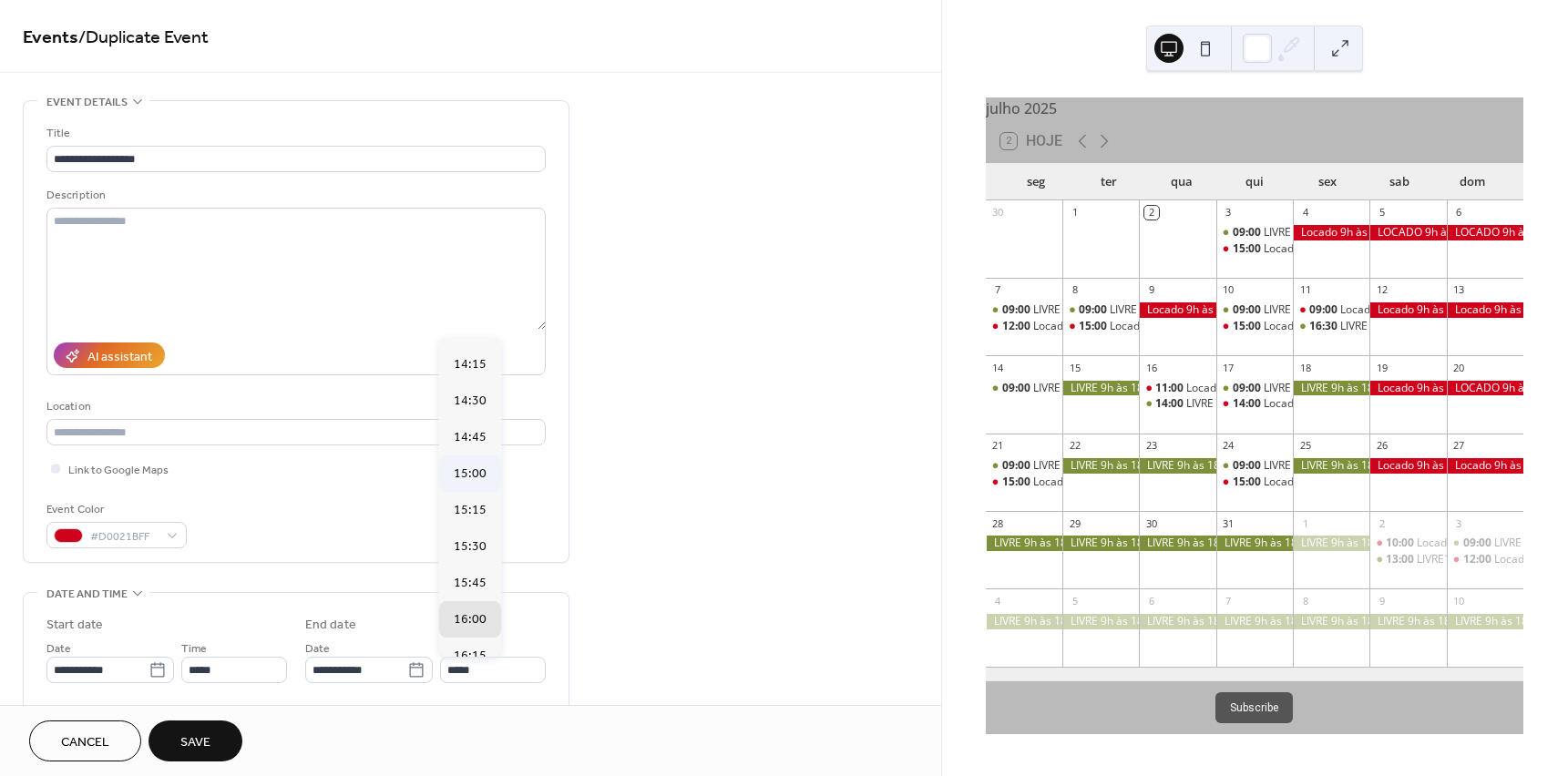 type on "*****" 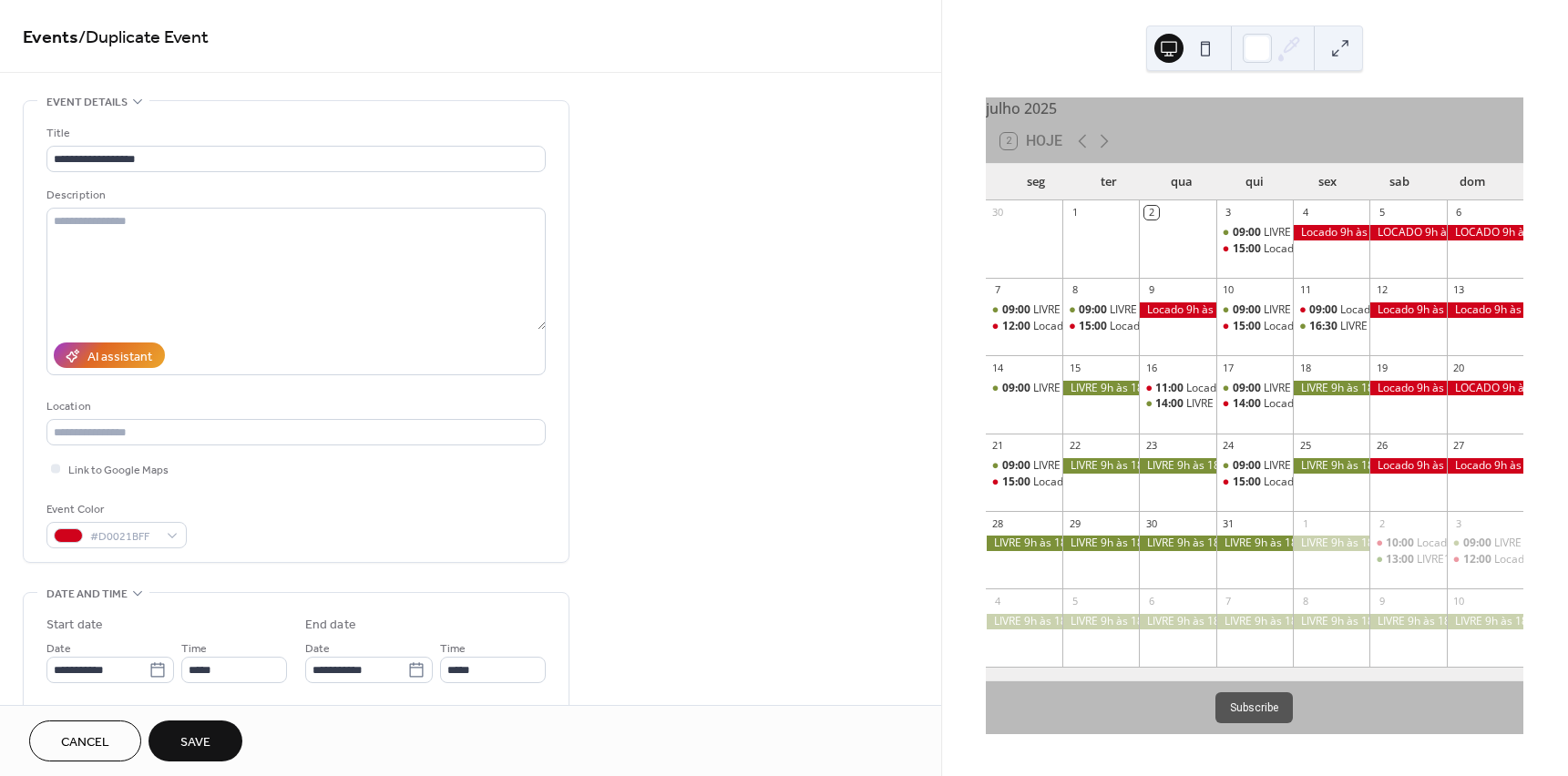 click on "Save" at bounding box center (195, 742) 